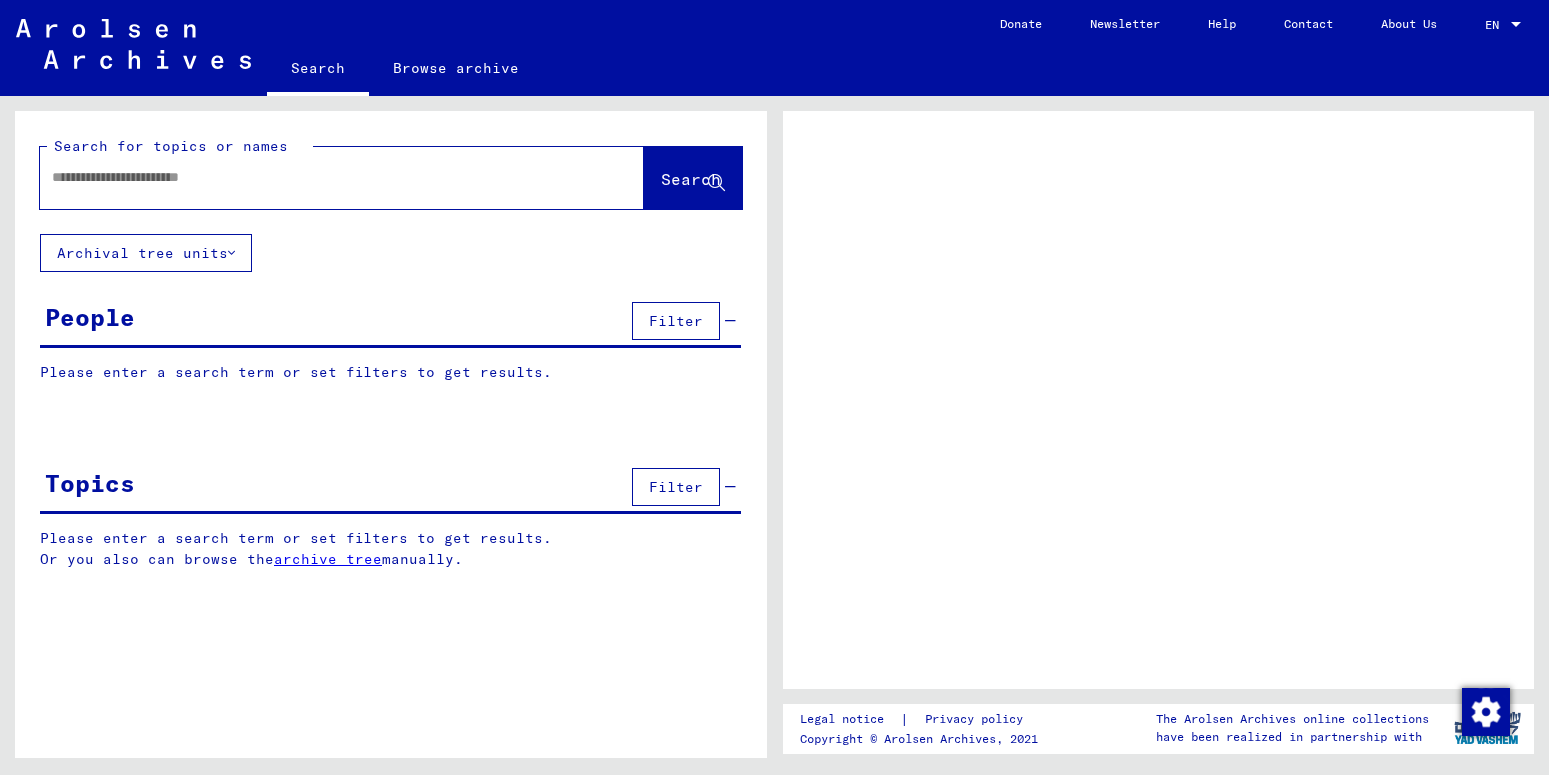 scroll, scrollTop: 0, scrollLeft: 0, axis: both 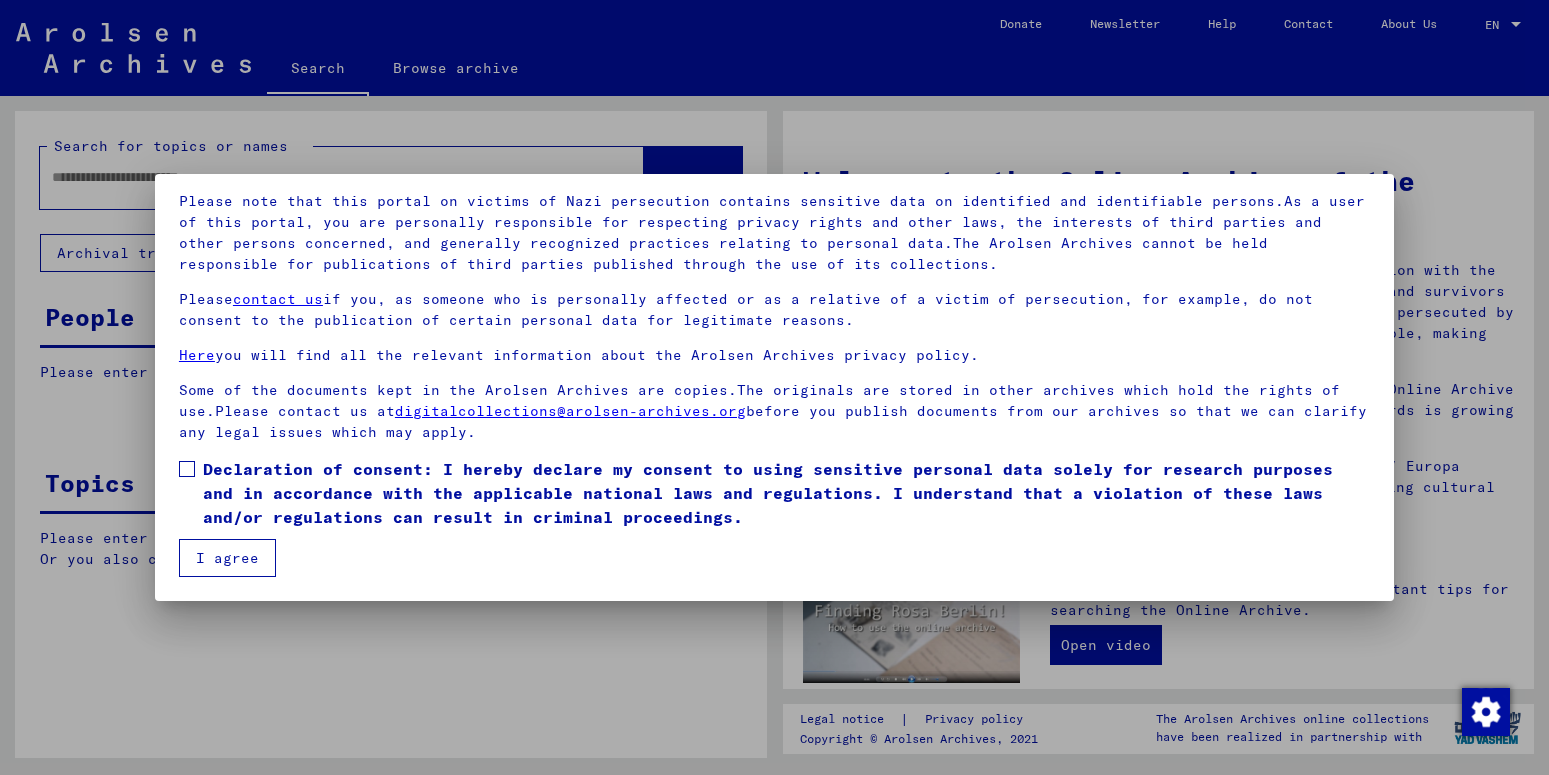 click at bounding box center (187, 469) 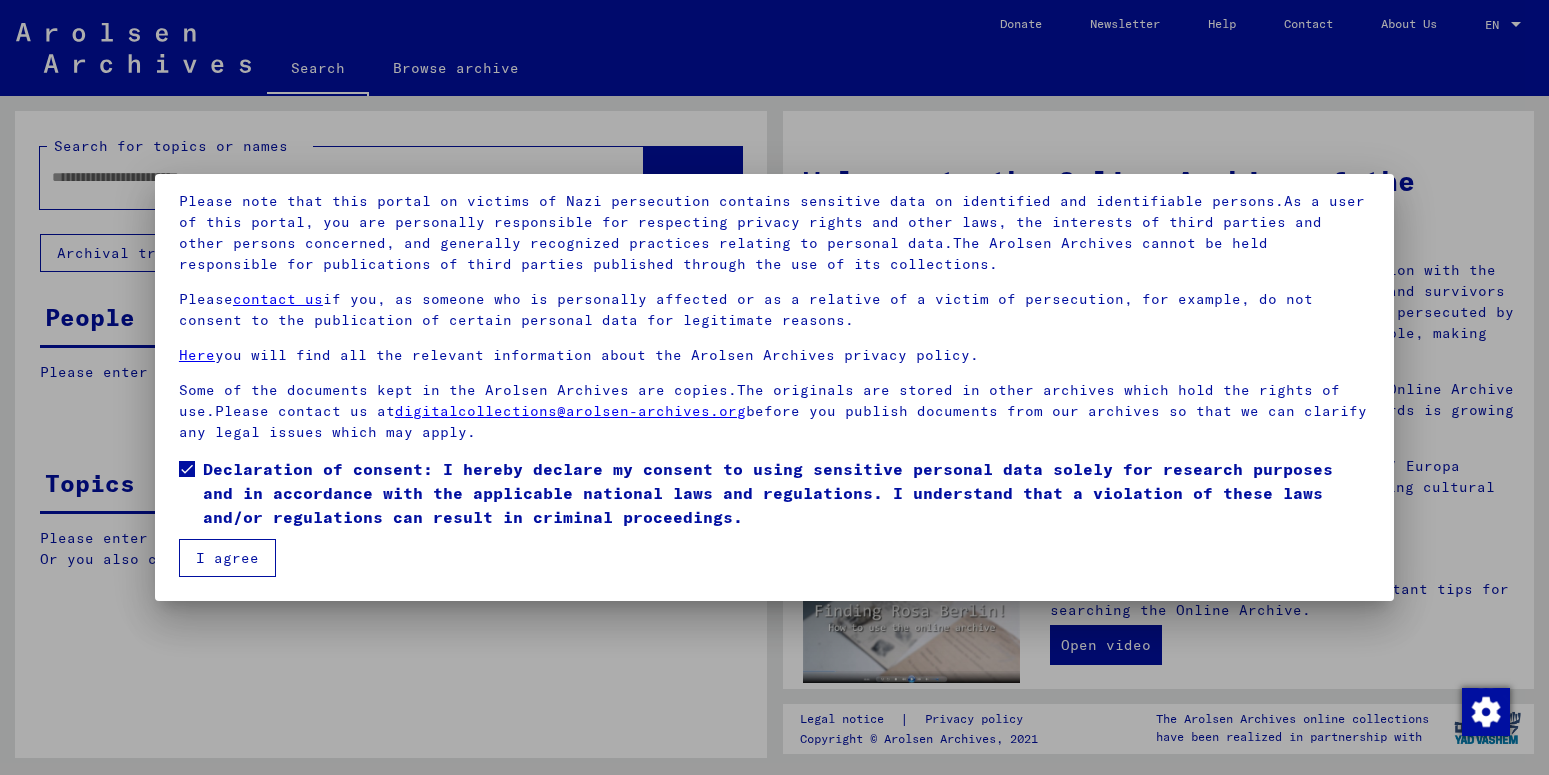 click on "I agree" at bounding box center (227, 558) 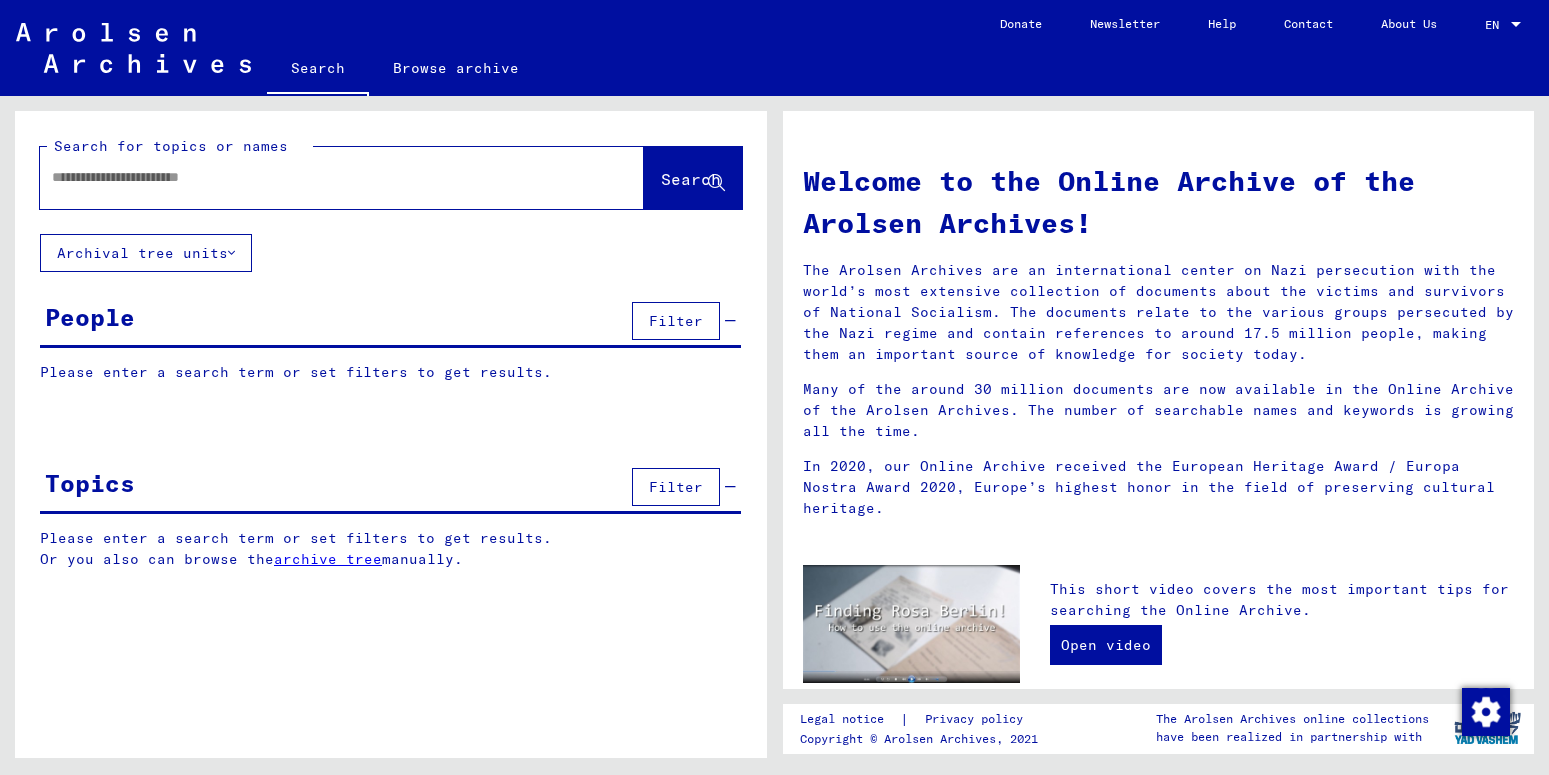 click at bounding box center [318, 177] 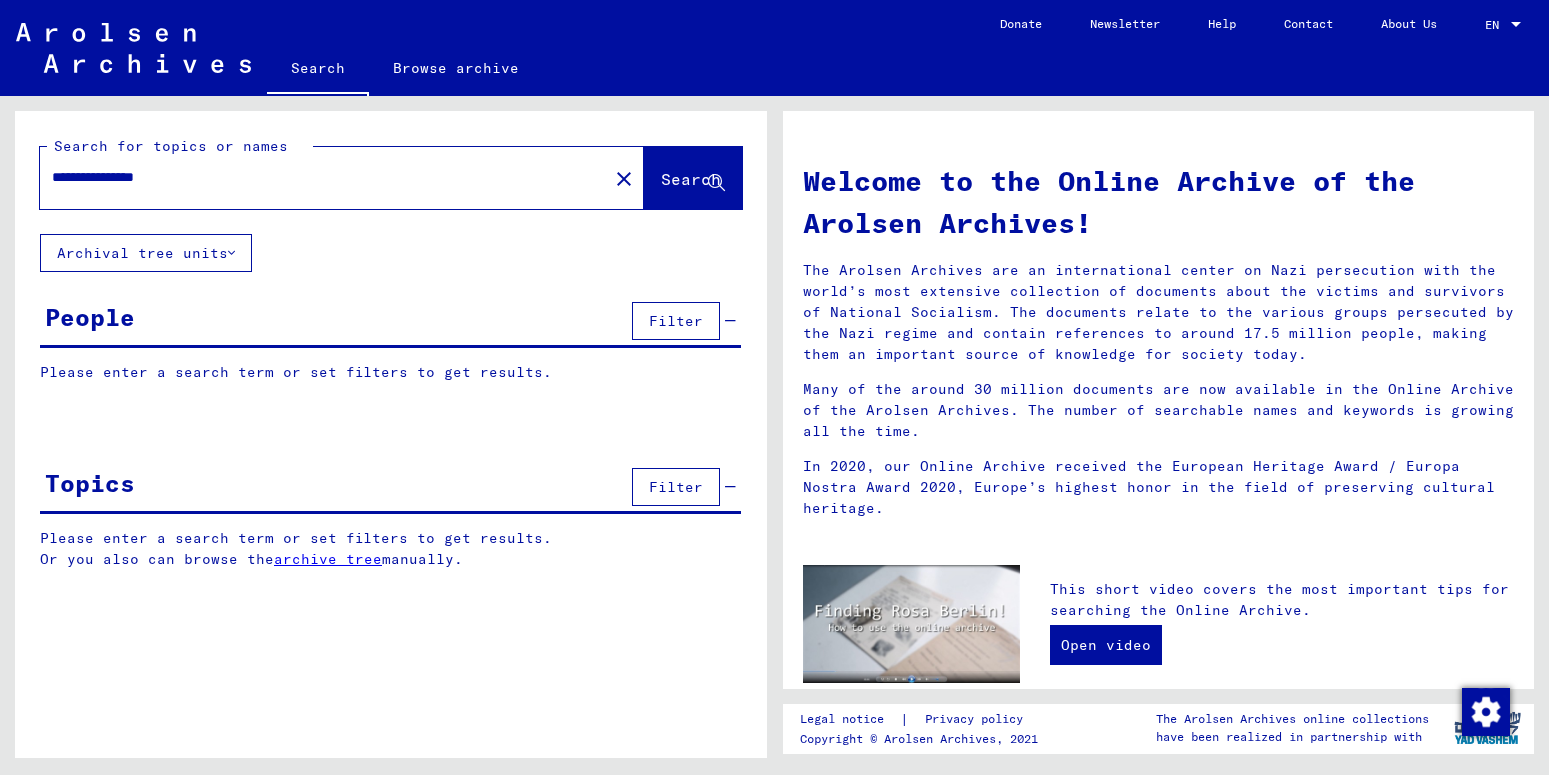 type on "**********" 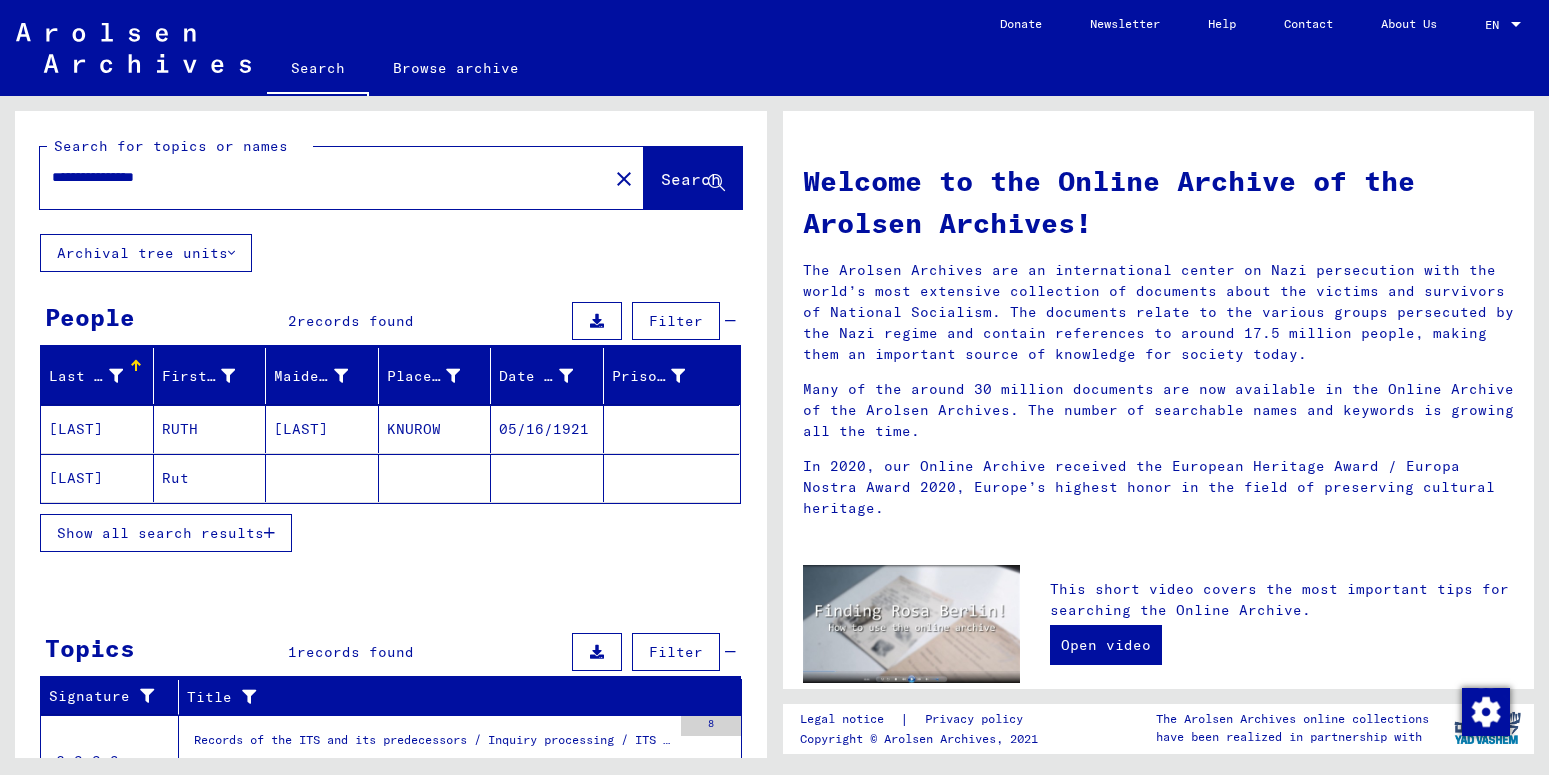 click on "[LAST]" at bounding box center (97, 478) 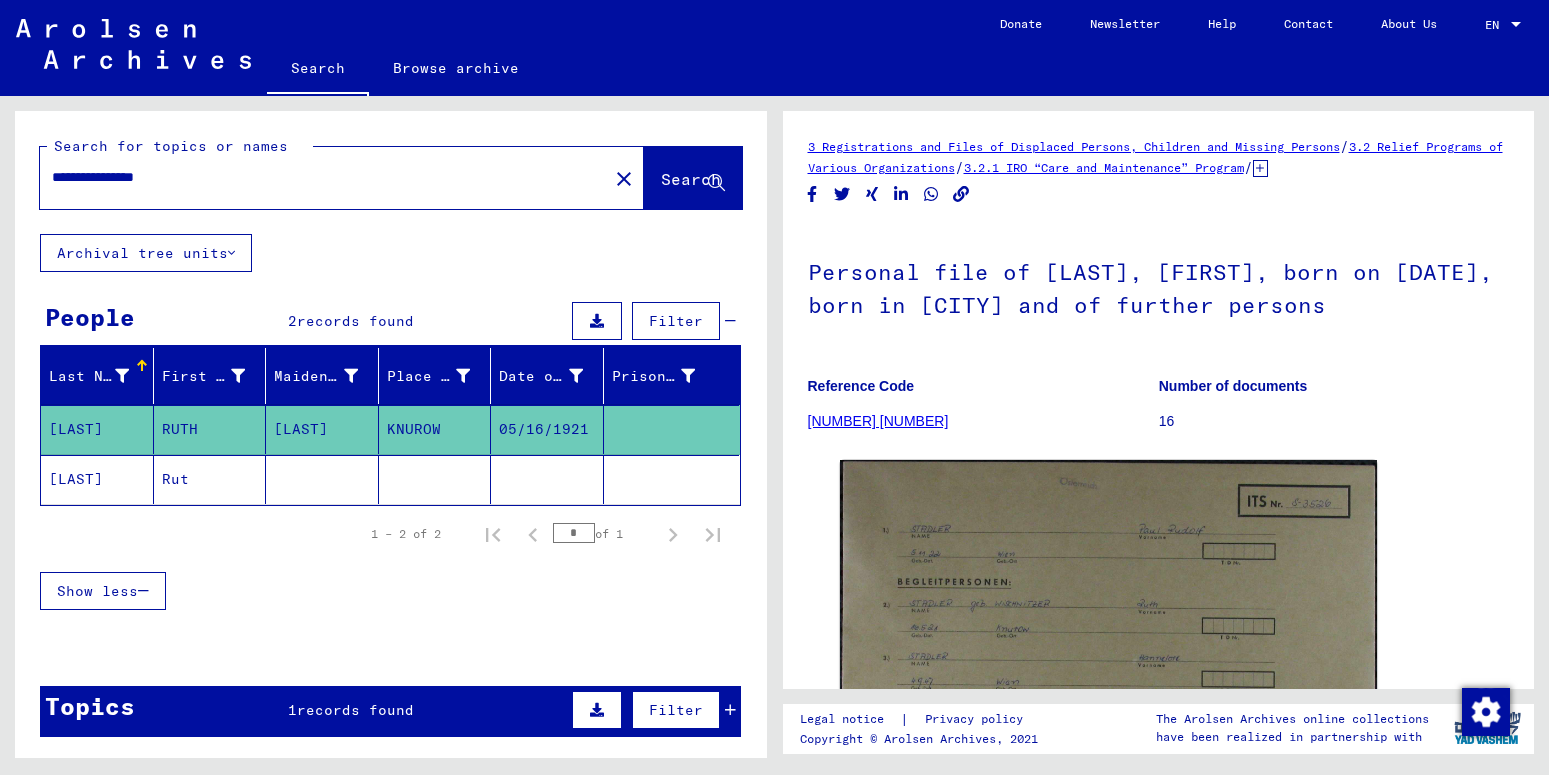 click on "[NUMBER] [NUMBER]" 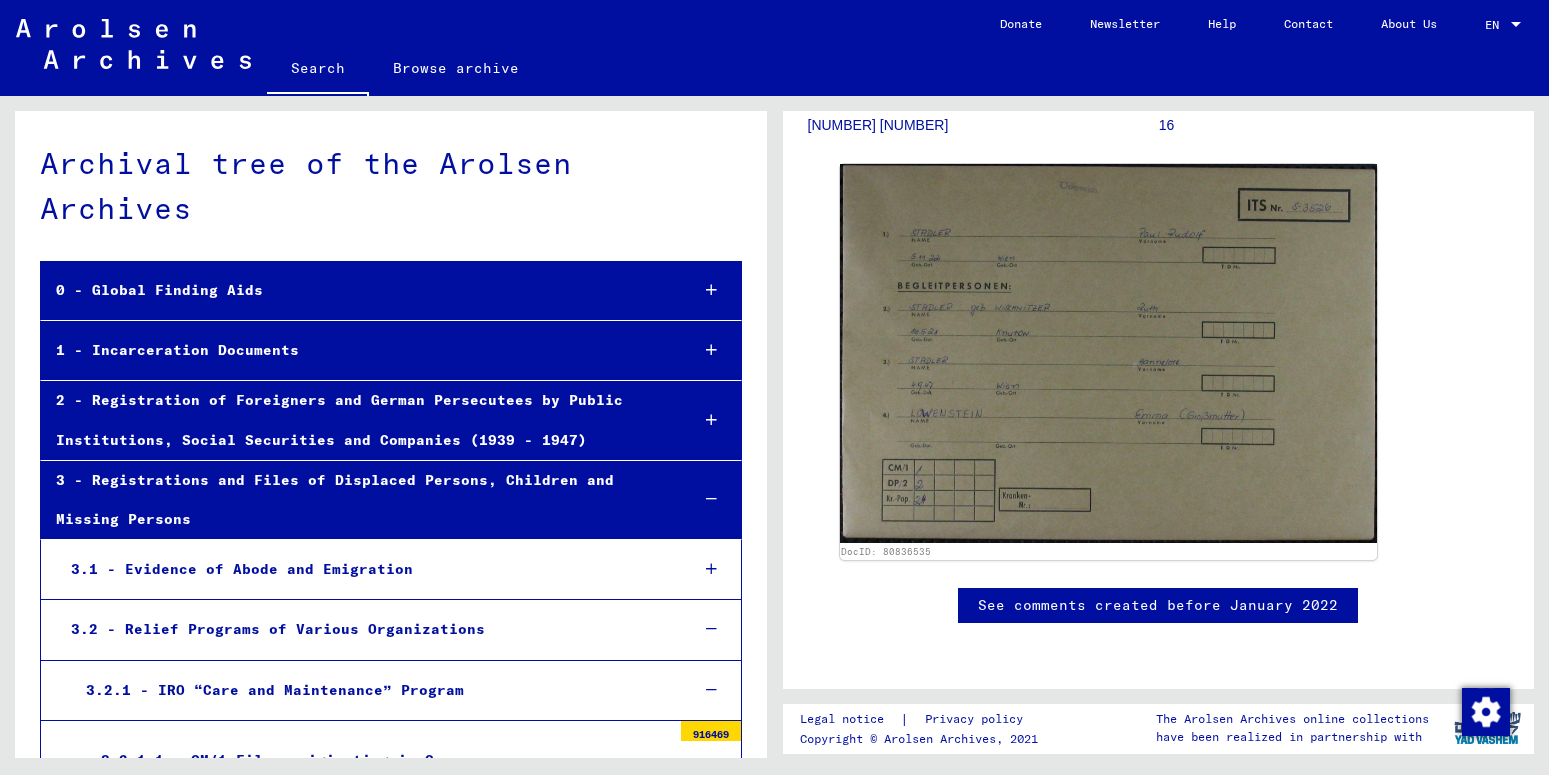 scroll, scrollTop: 0, scrollLeft: 0, axis: both 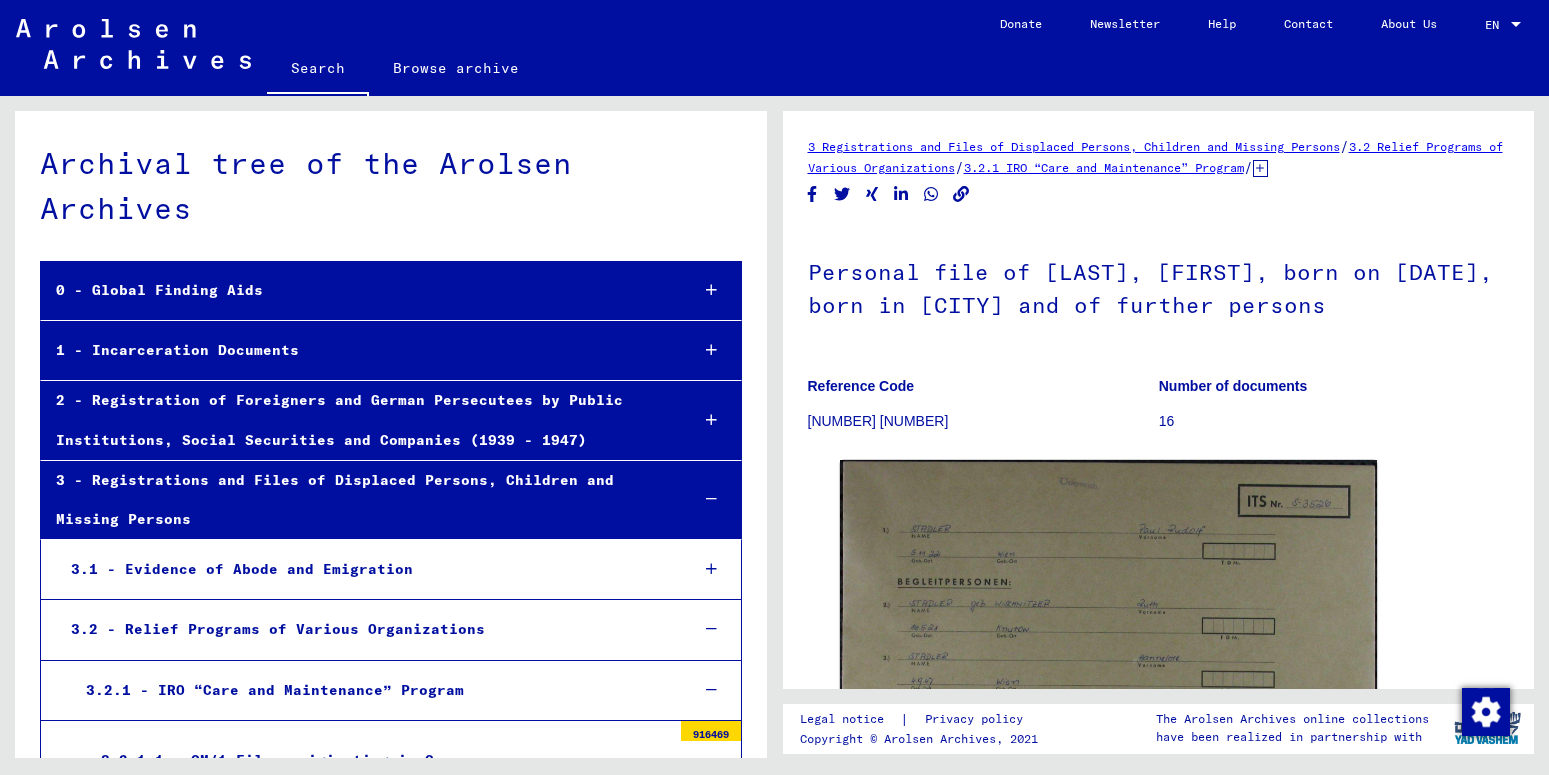 click on "16" 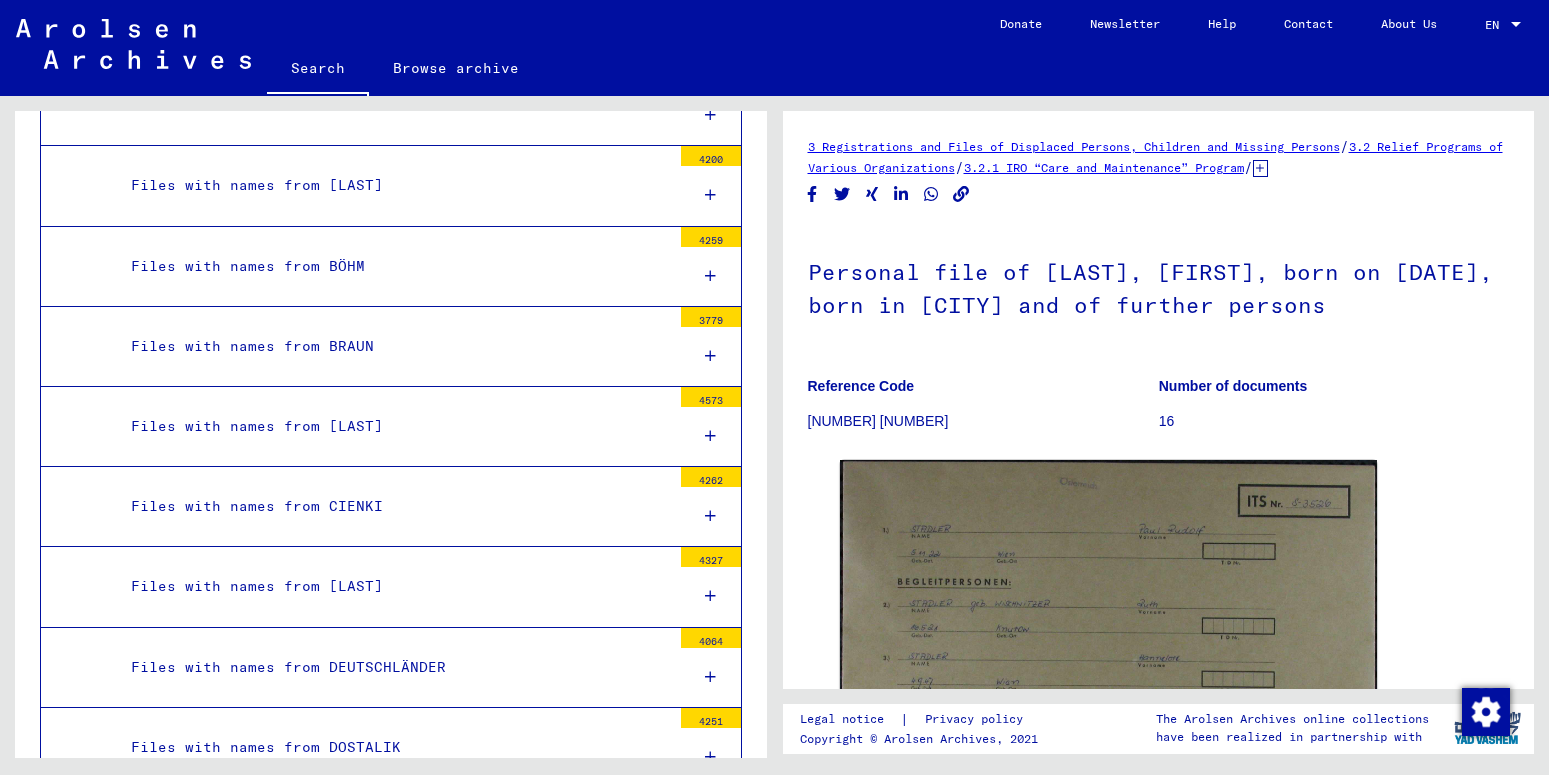 scroll, scrollTop: 1836, scrollLeft: 0, axis: vertical 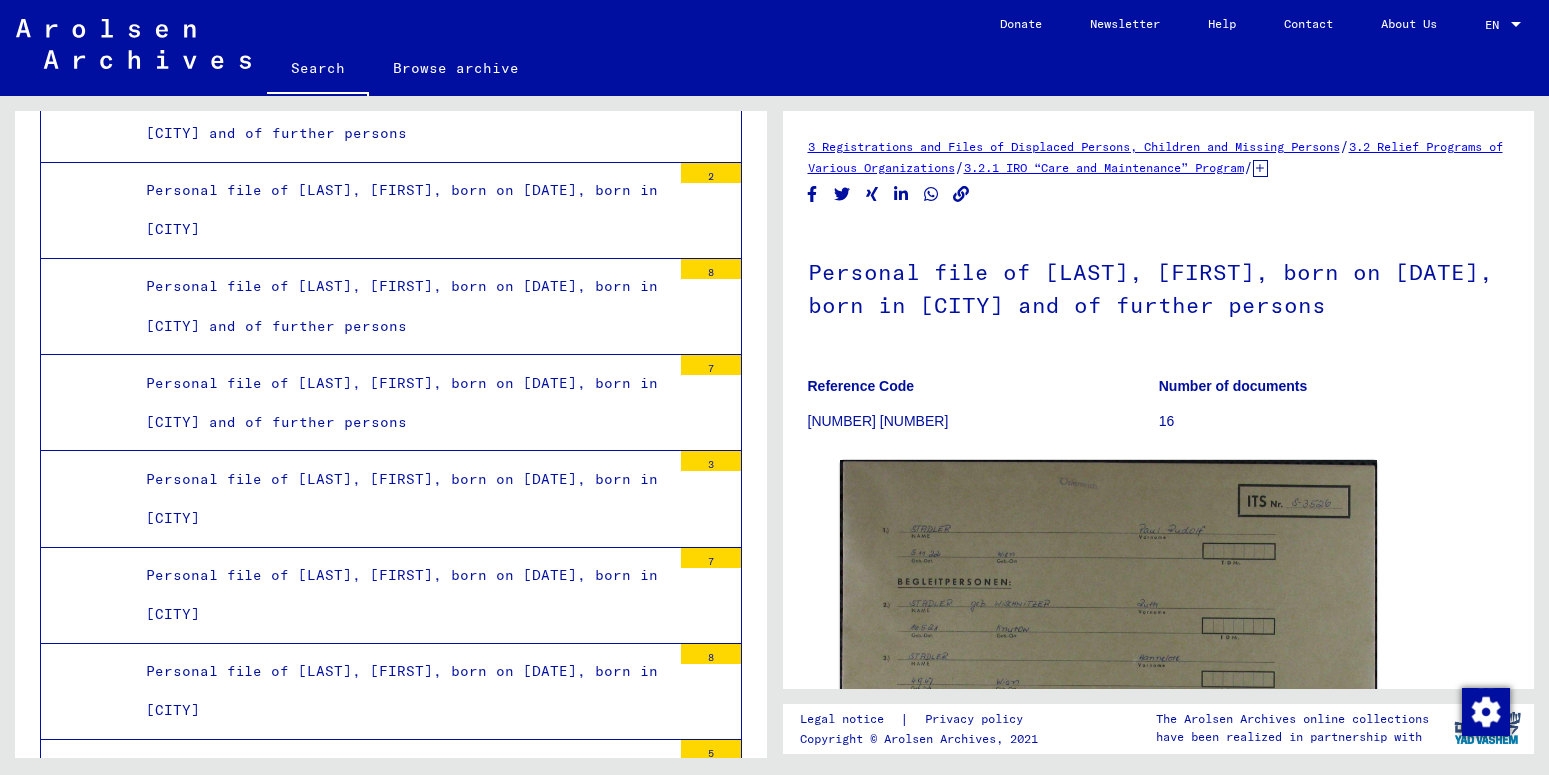 click on "Personal file of [LAST], [FIRST], born on [DATE], born in [CITY] and of further persons" at bounding box center (401, 3770) 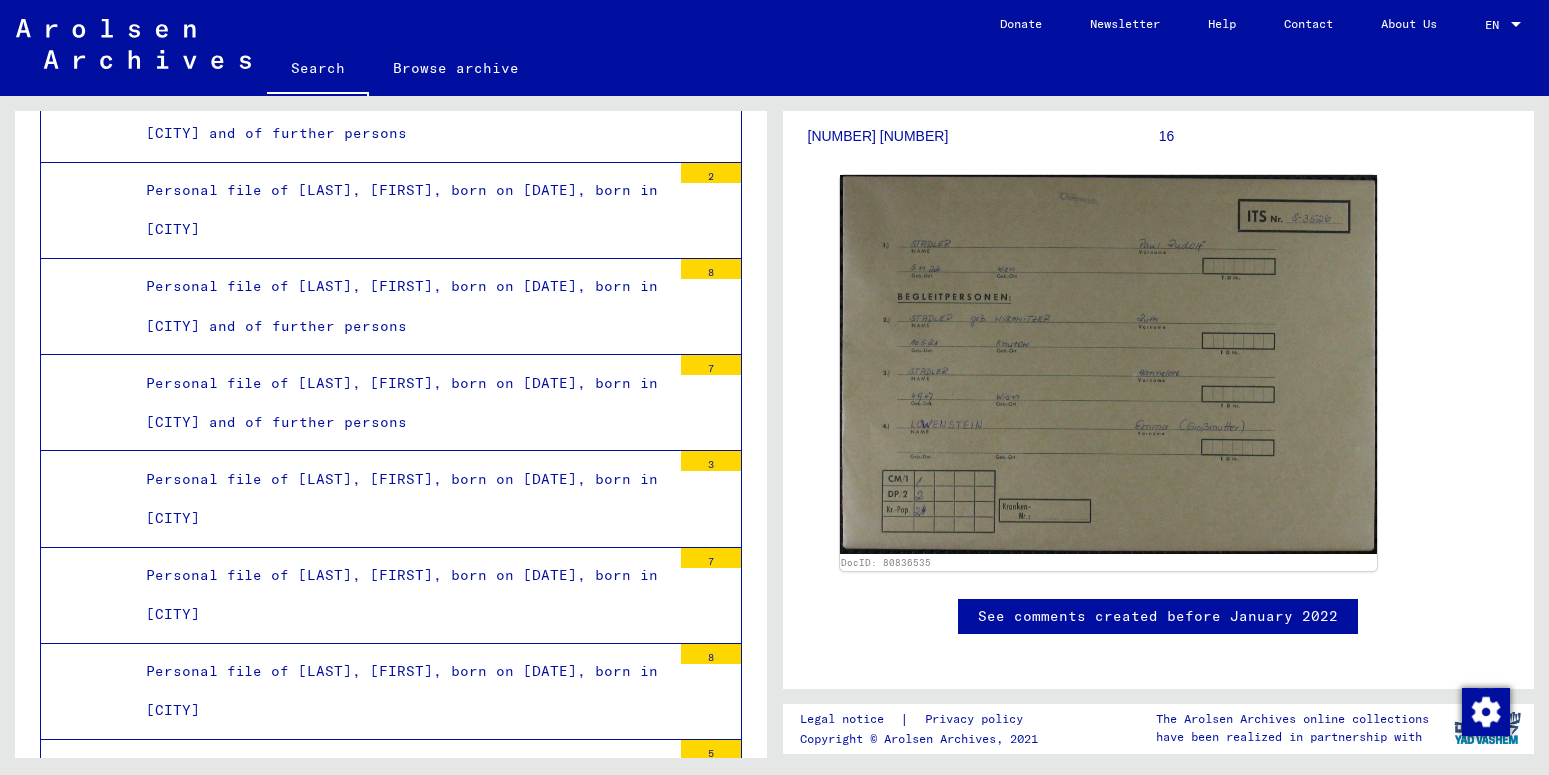 scroll, scrollTop: 324, scrollLeft: 0, axis: vertical 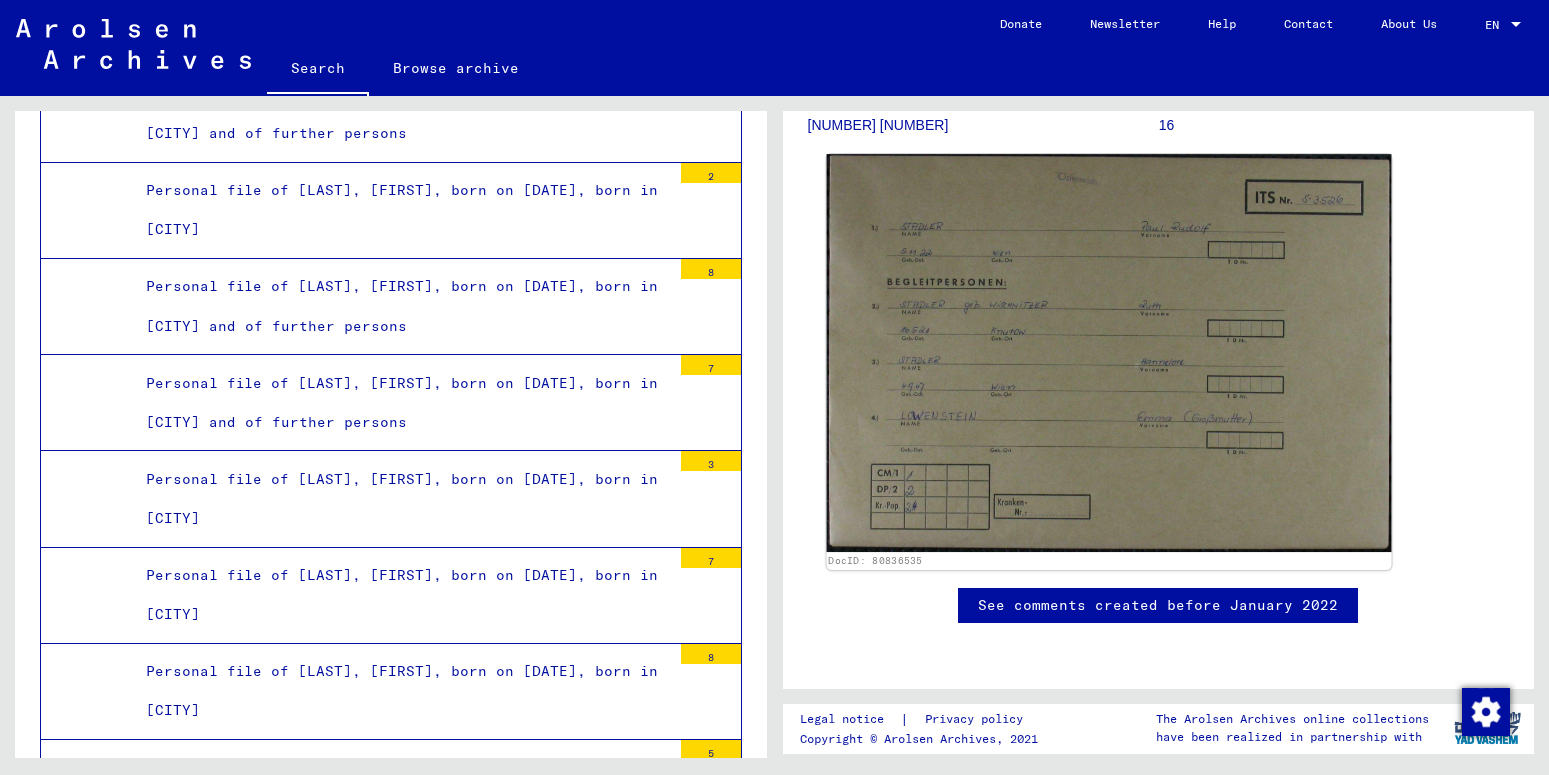 click 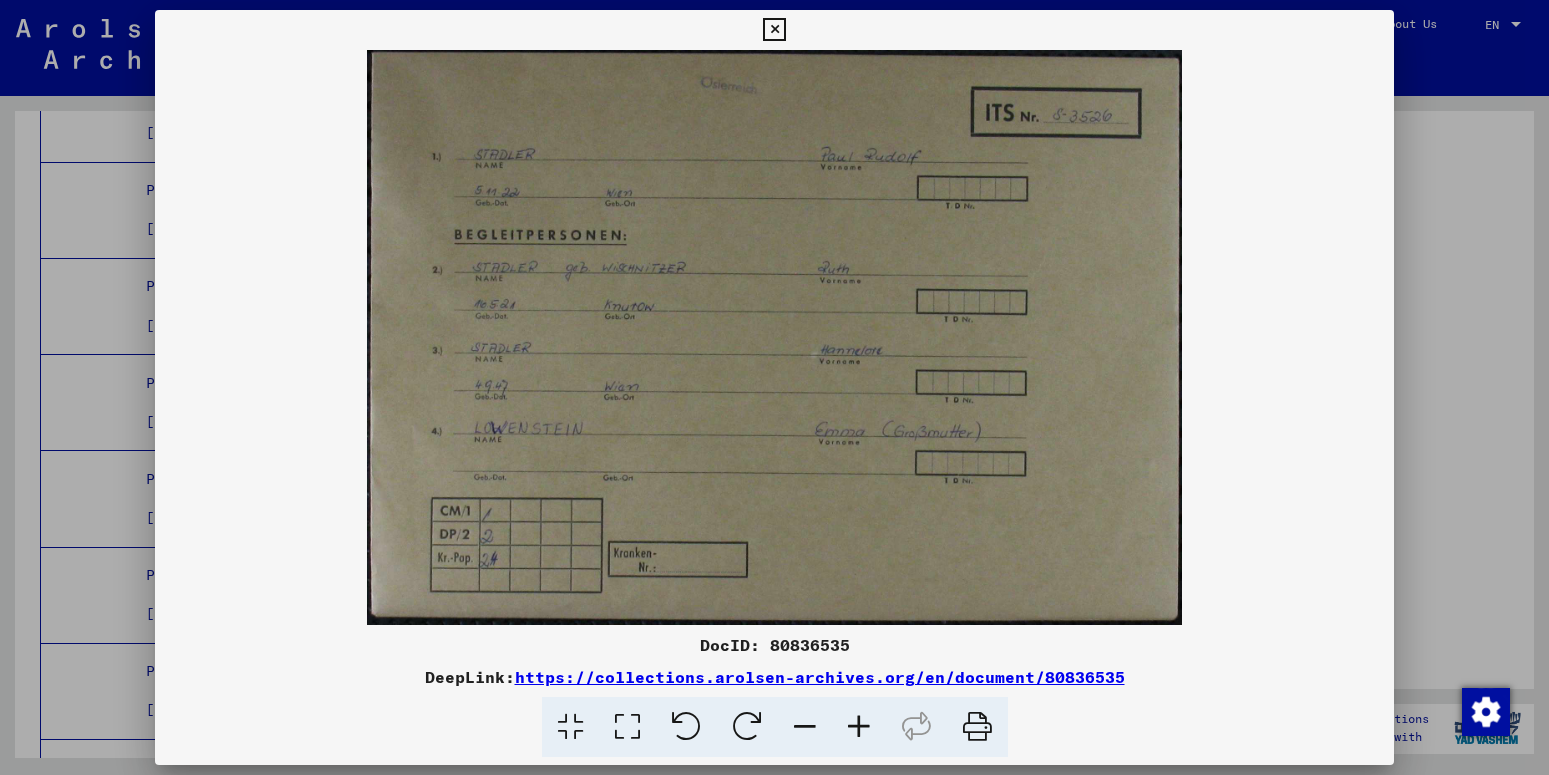 click at bounding box center [859, 727] 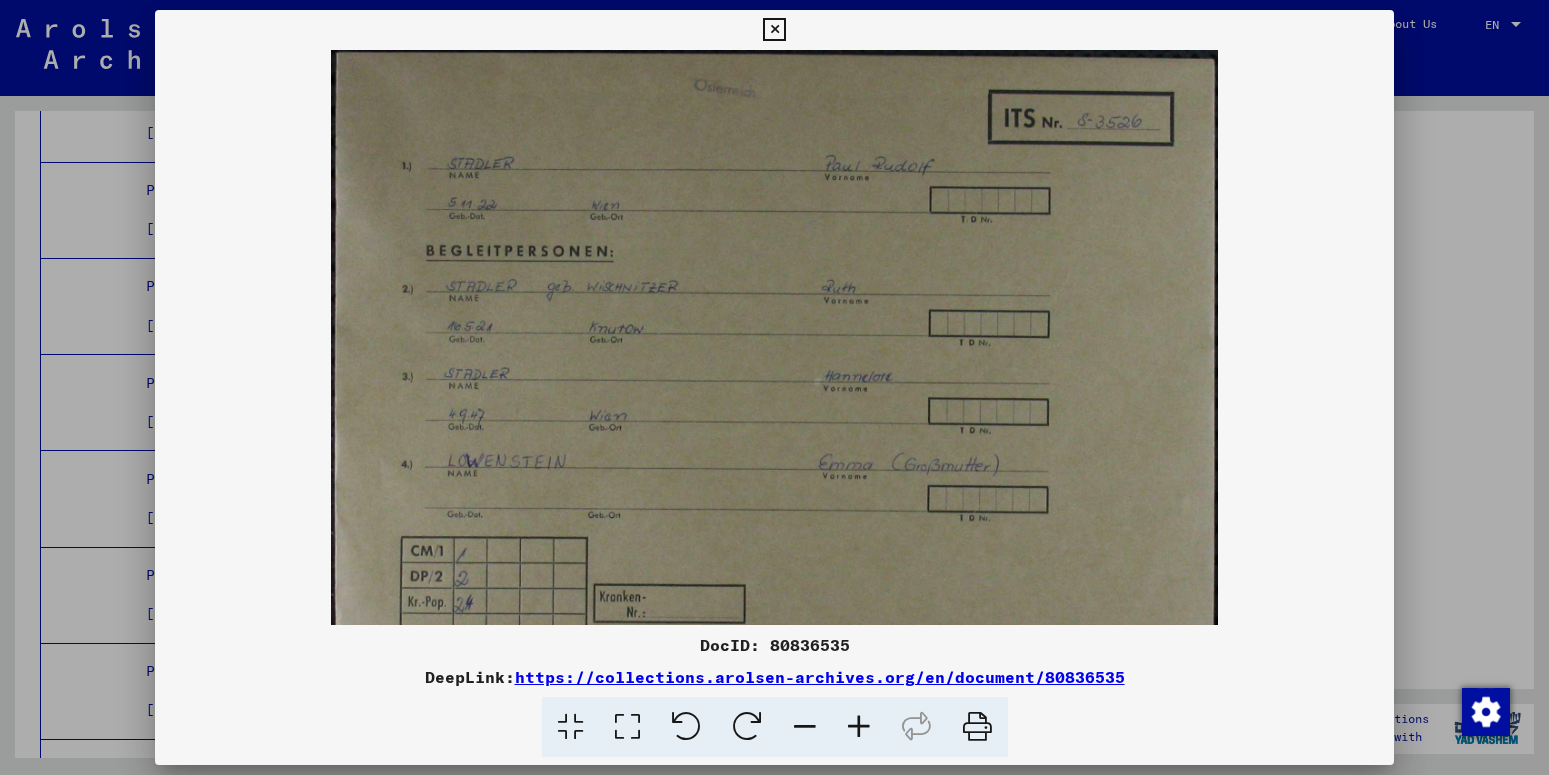 click at bounding box center (859, 727) 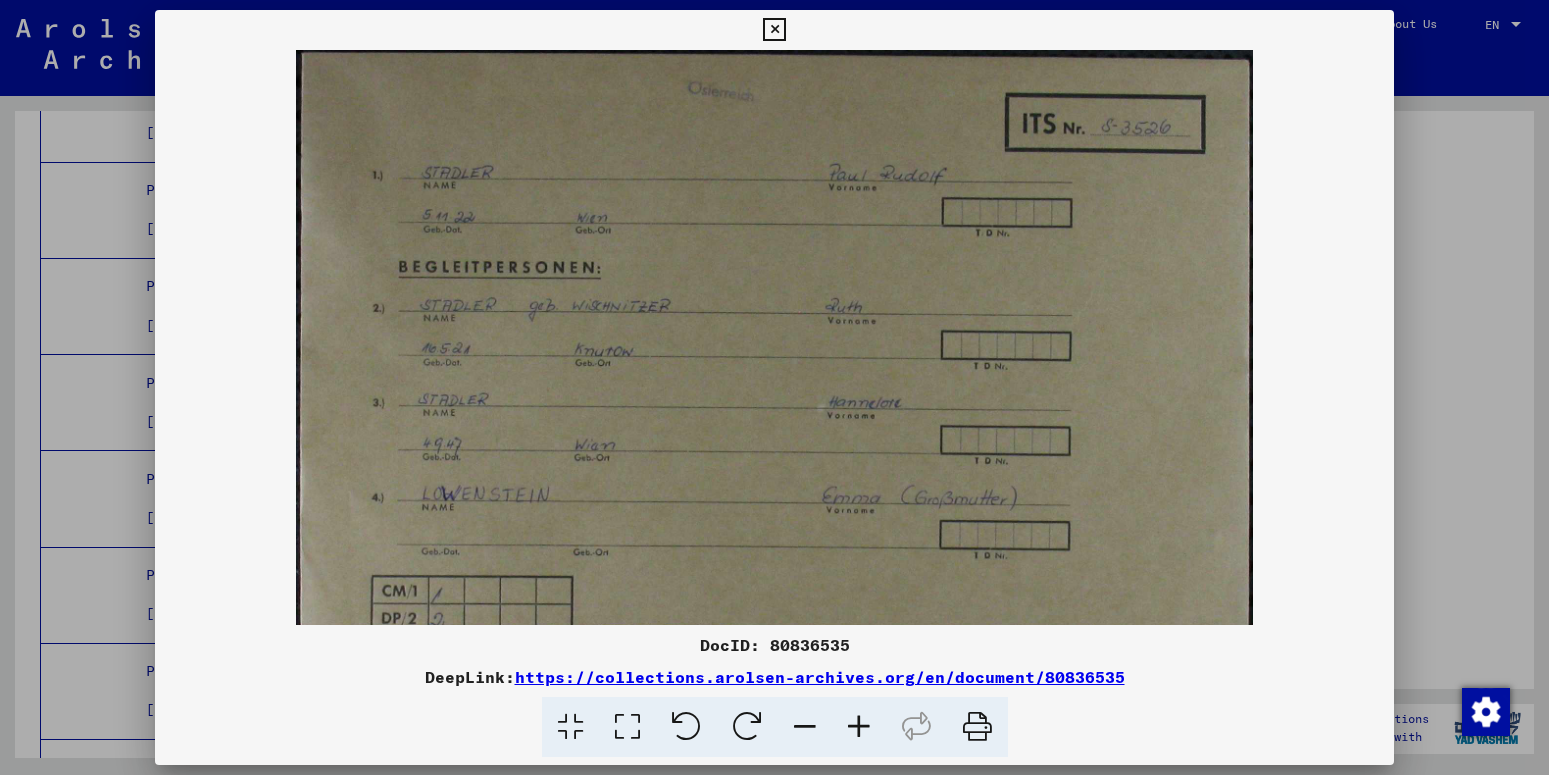 click at bounding box center (859, 727) 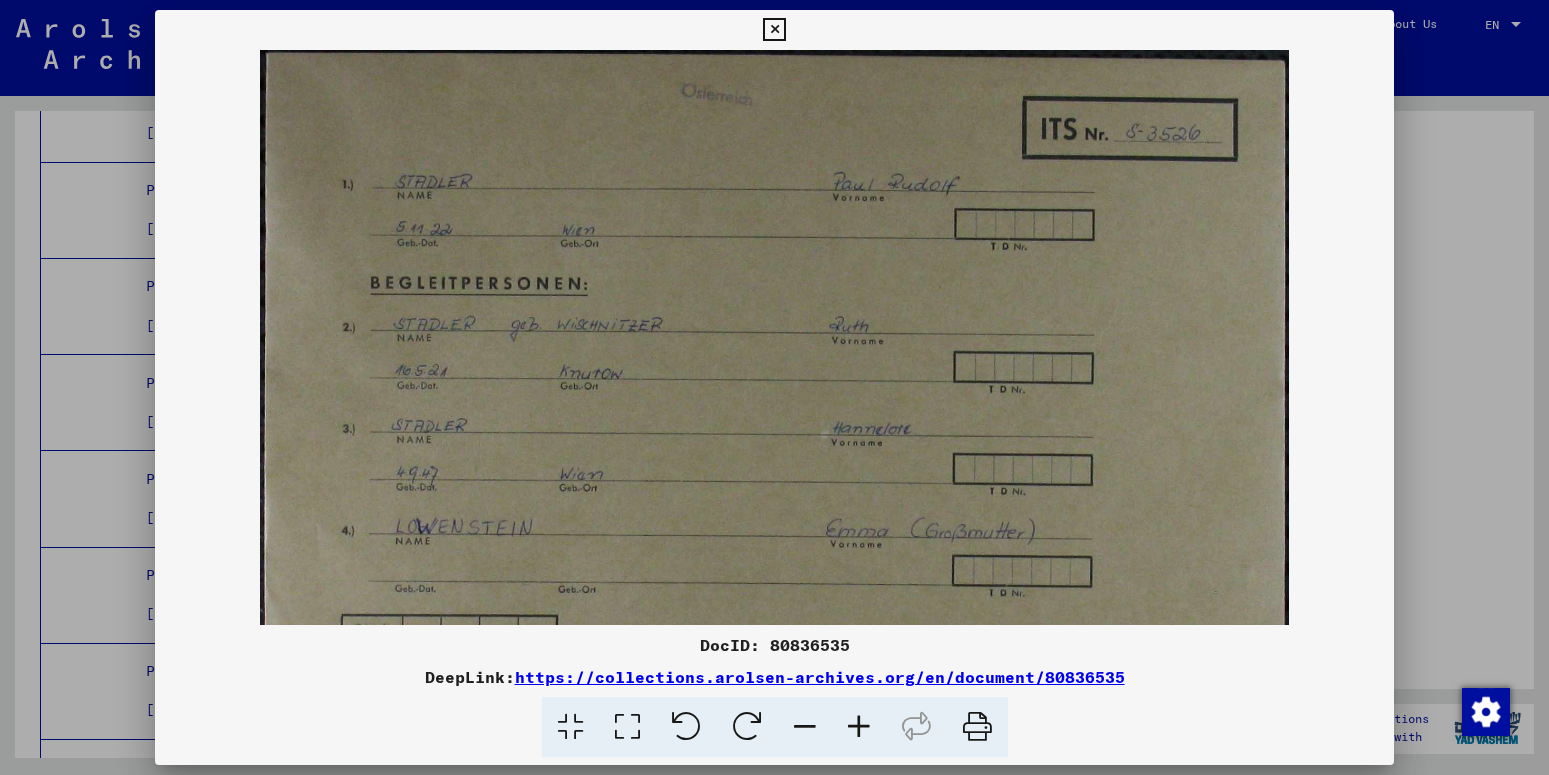 click at bounding box center (859, 727) 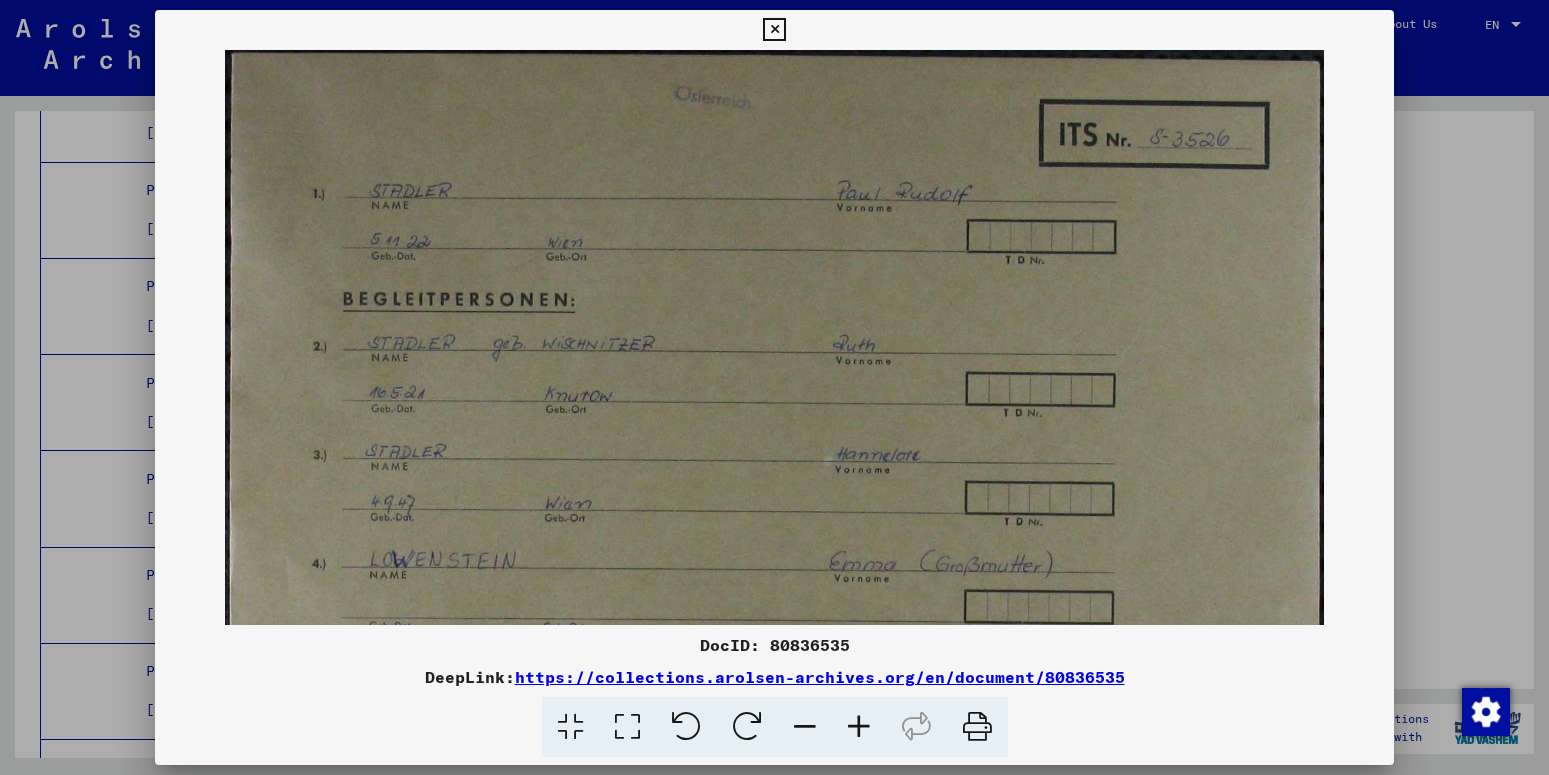 click at bounding box center [859, 727] 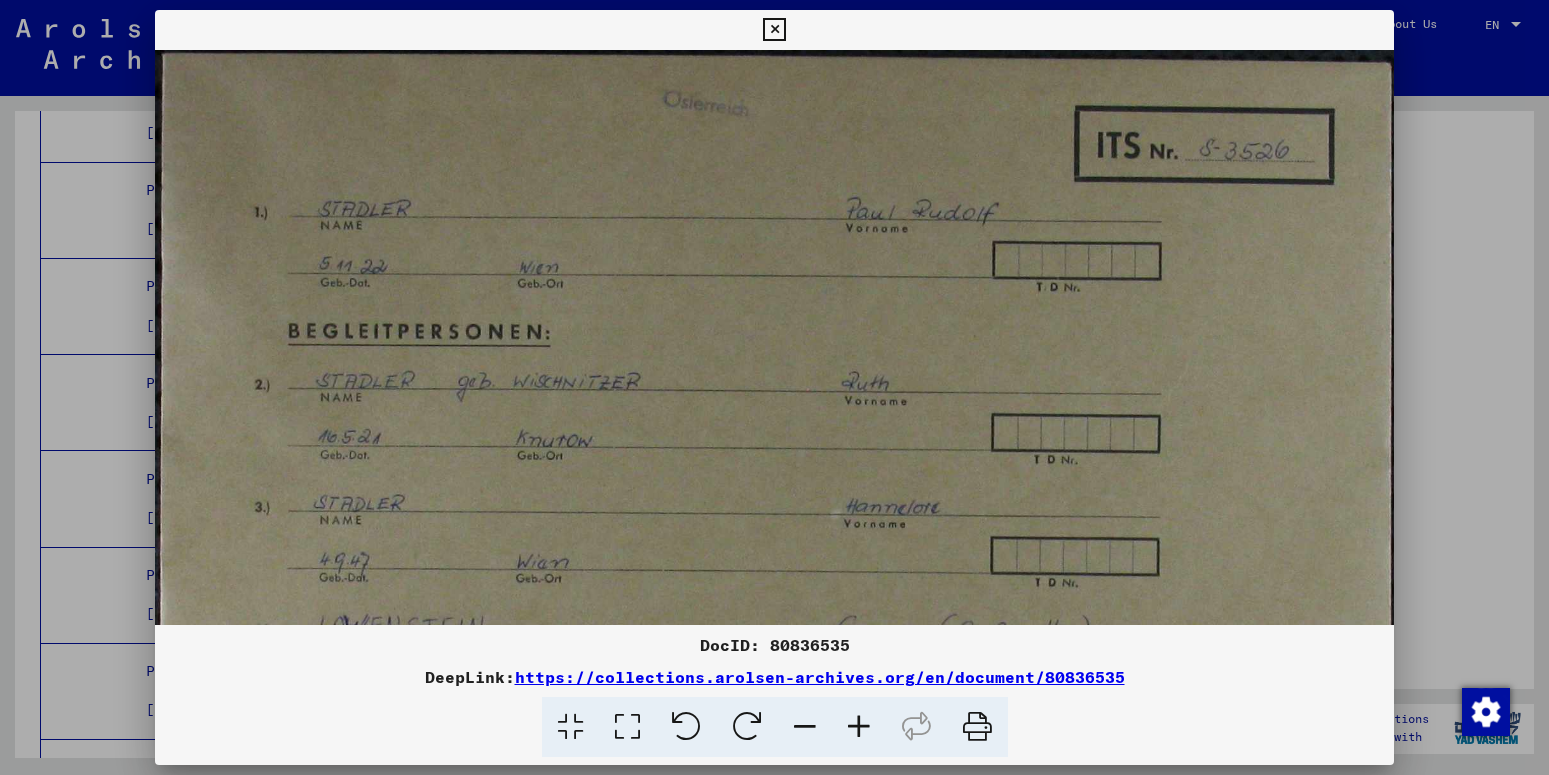 click at bounding box center [859, 727] 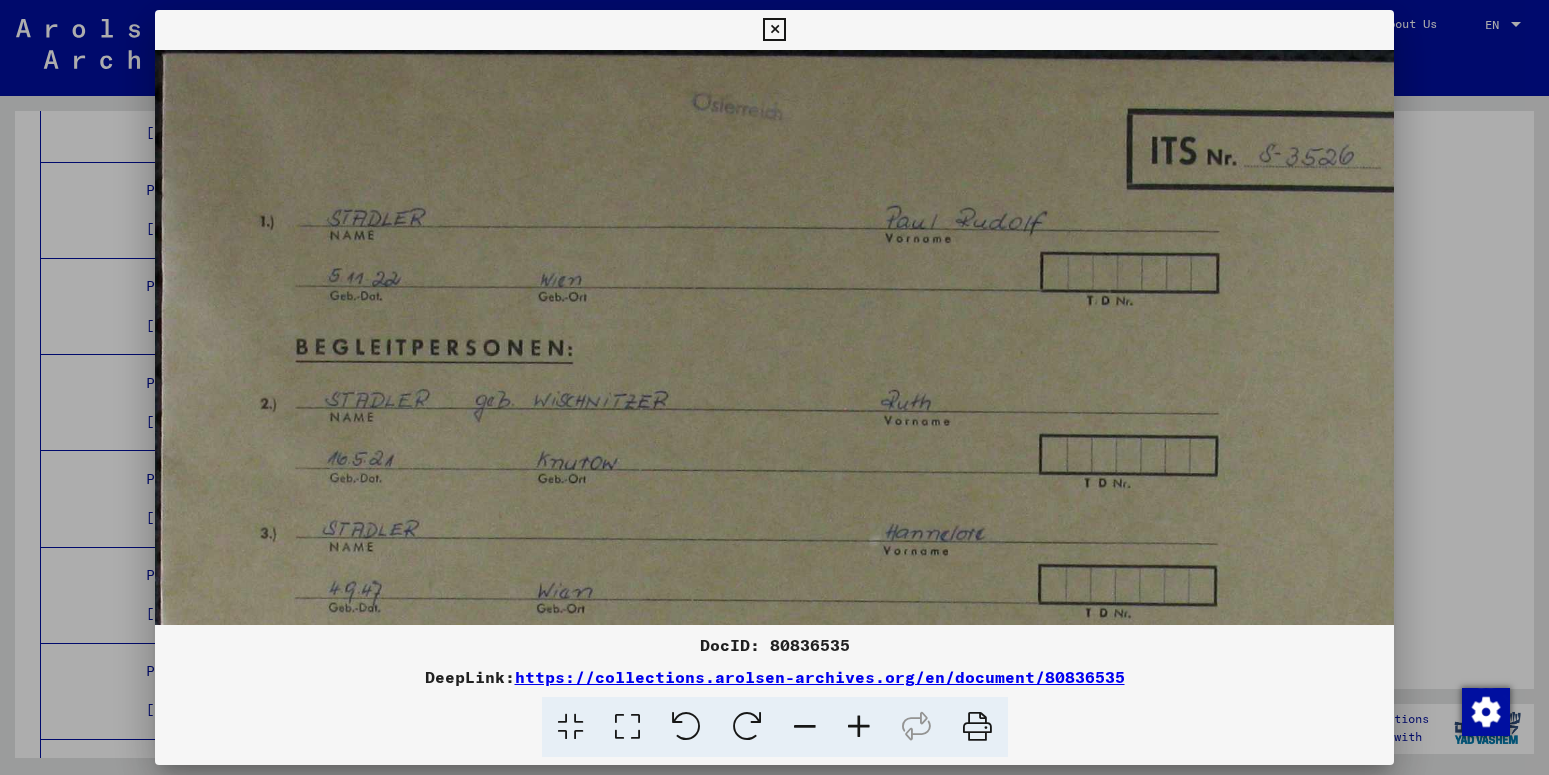 click at bounding box center [859, 727] 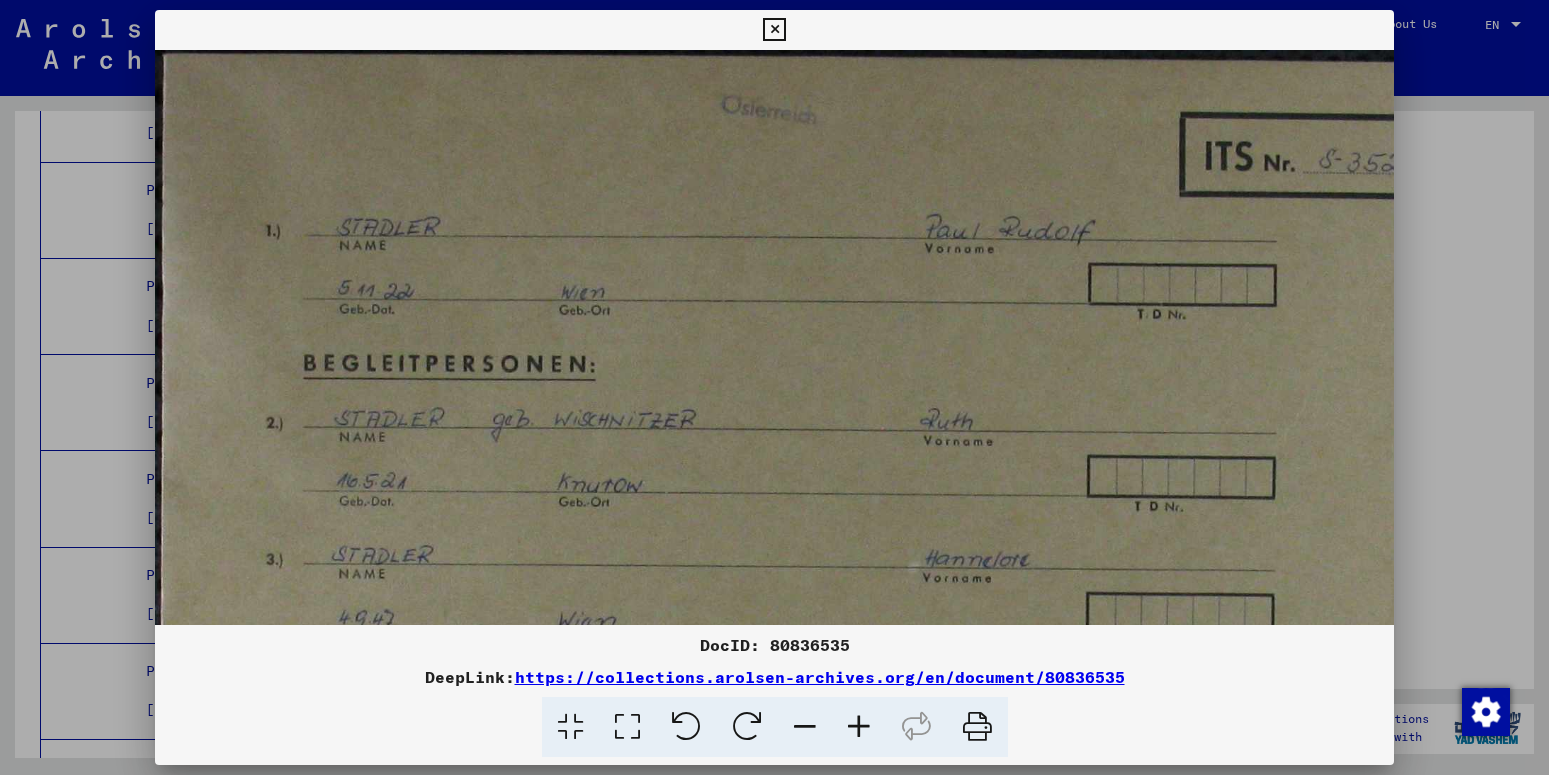 click at bounding box center (859, 727) 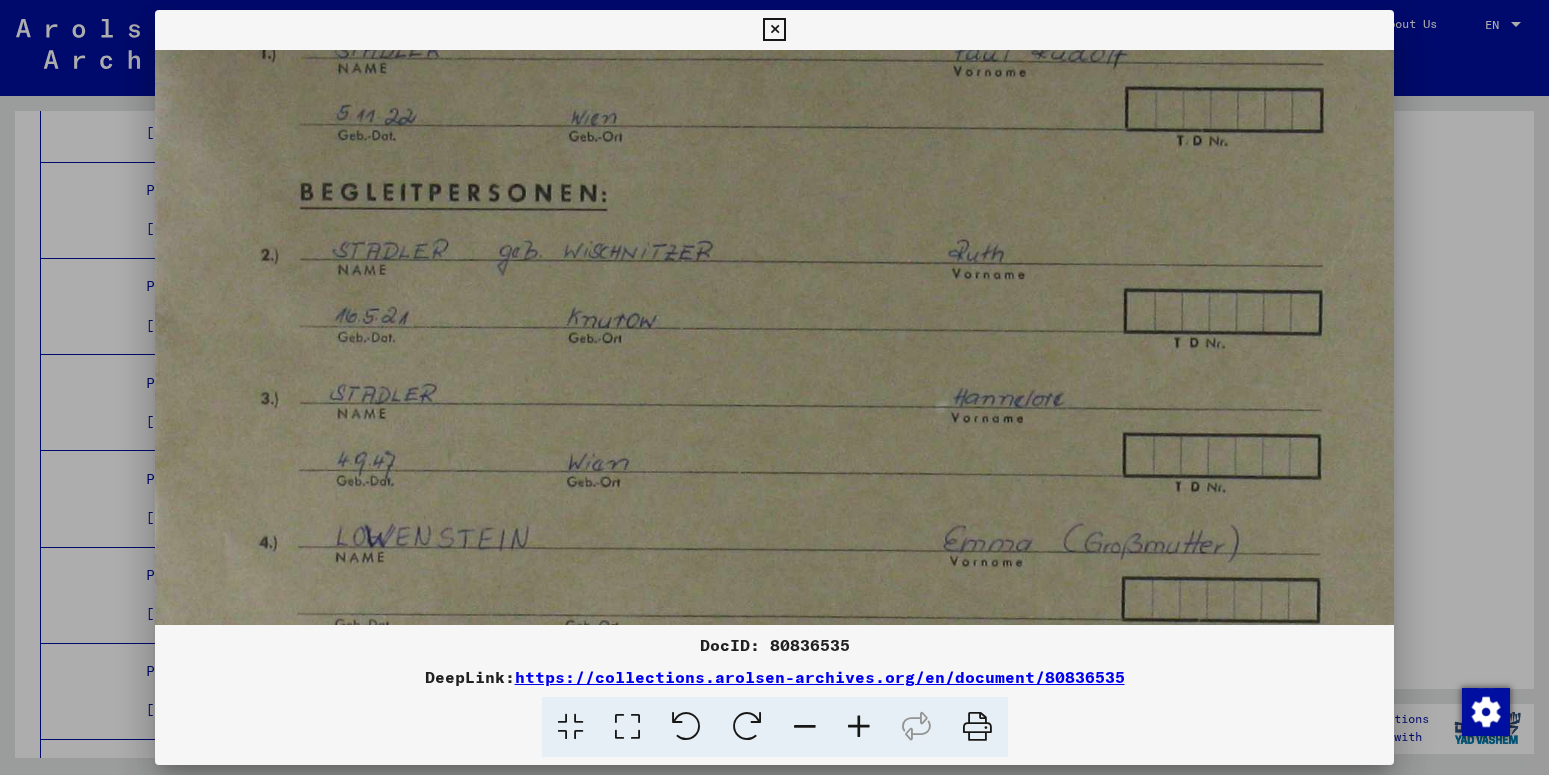 scroll, scrollTop: 224, scrollLeft: 26, axis: both 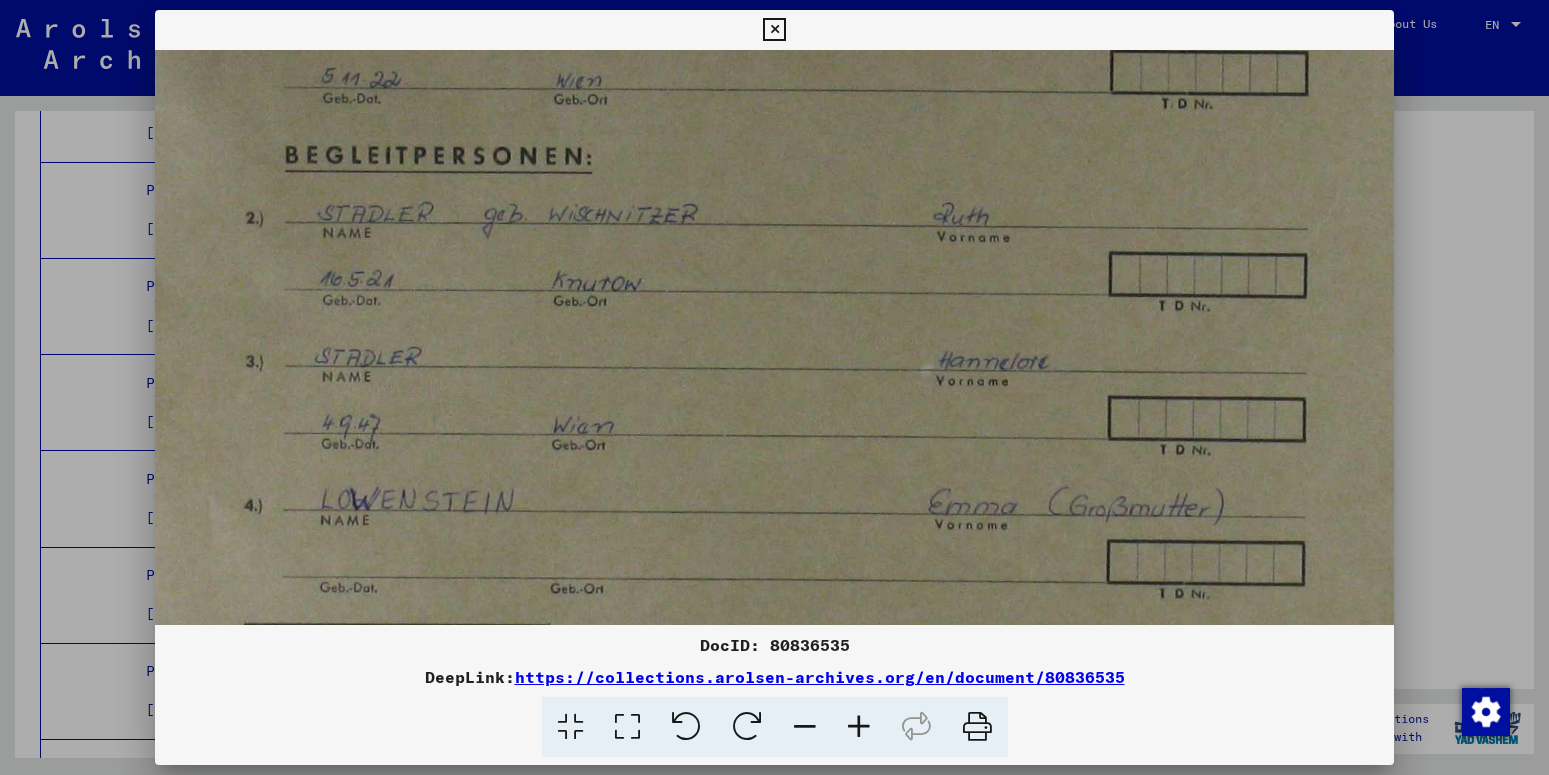 drag, startPoint x: 644, startPoint y: 514, endPoint x: 633, endPoint y: 290, distance: 224.26993 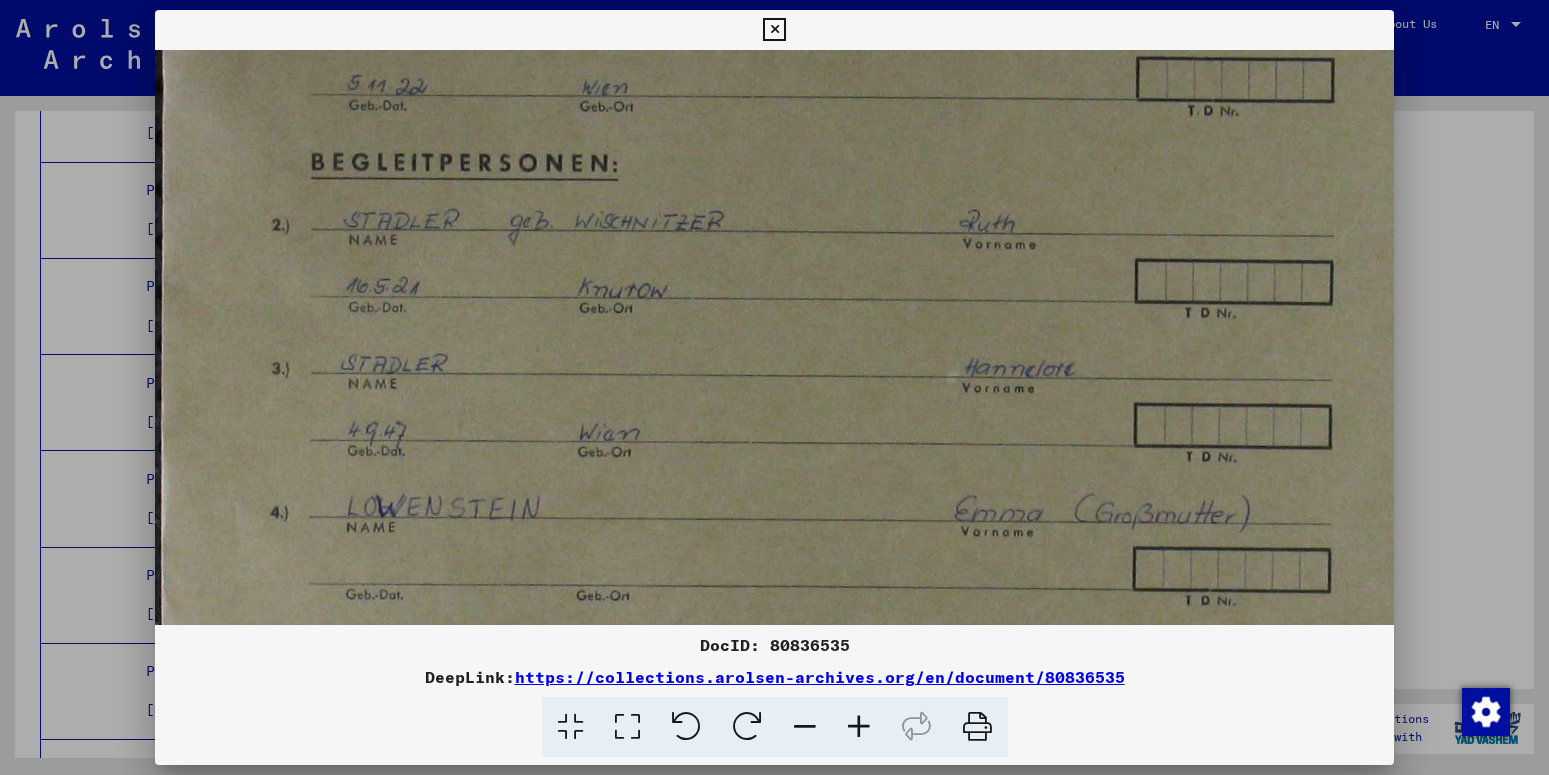 drag, startPoint x: 318, startPoint y: 358, endPoint x: 437, endPoint y: 365, distance: 119.2057 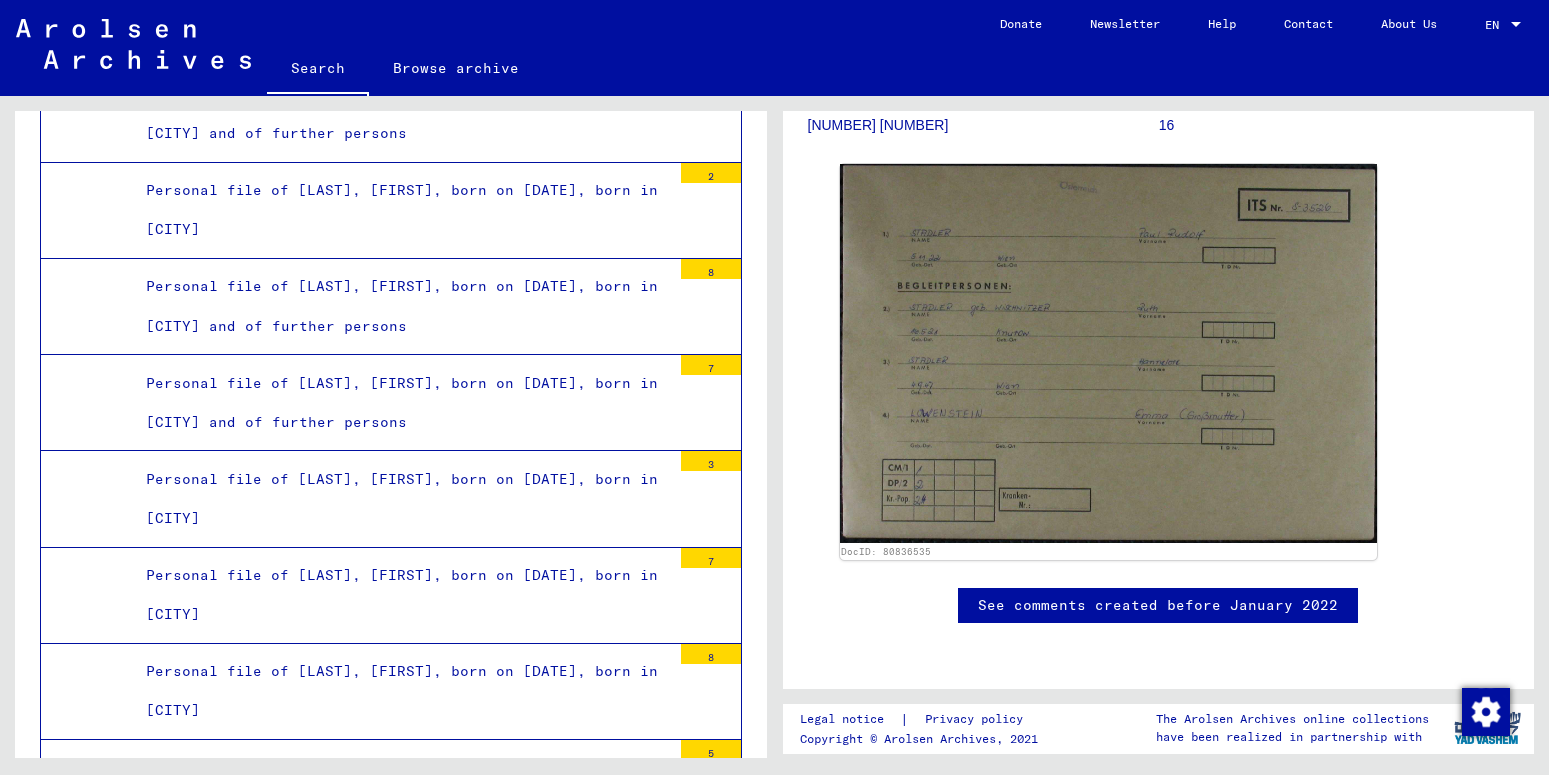 click on "Personal file of [LAST], [FIRST], born on [DATE], born in [CITY] and of further persons" at bounding box center [401, 3770] 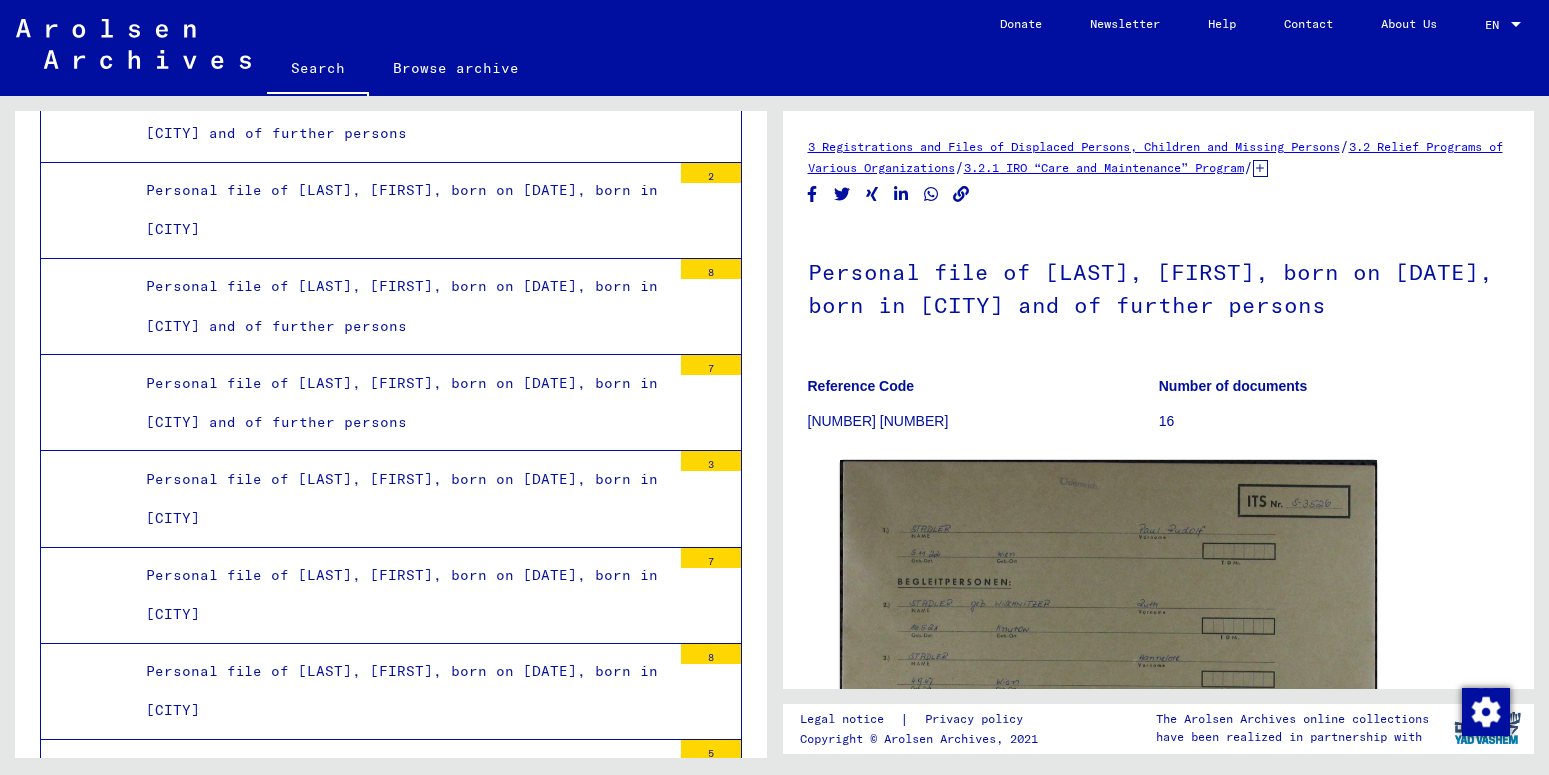 click on "3.2 Relief Programs of Various Organizations" 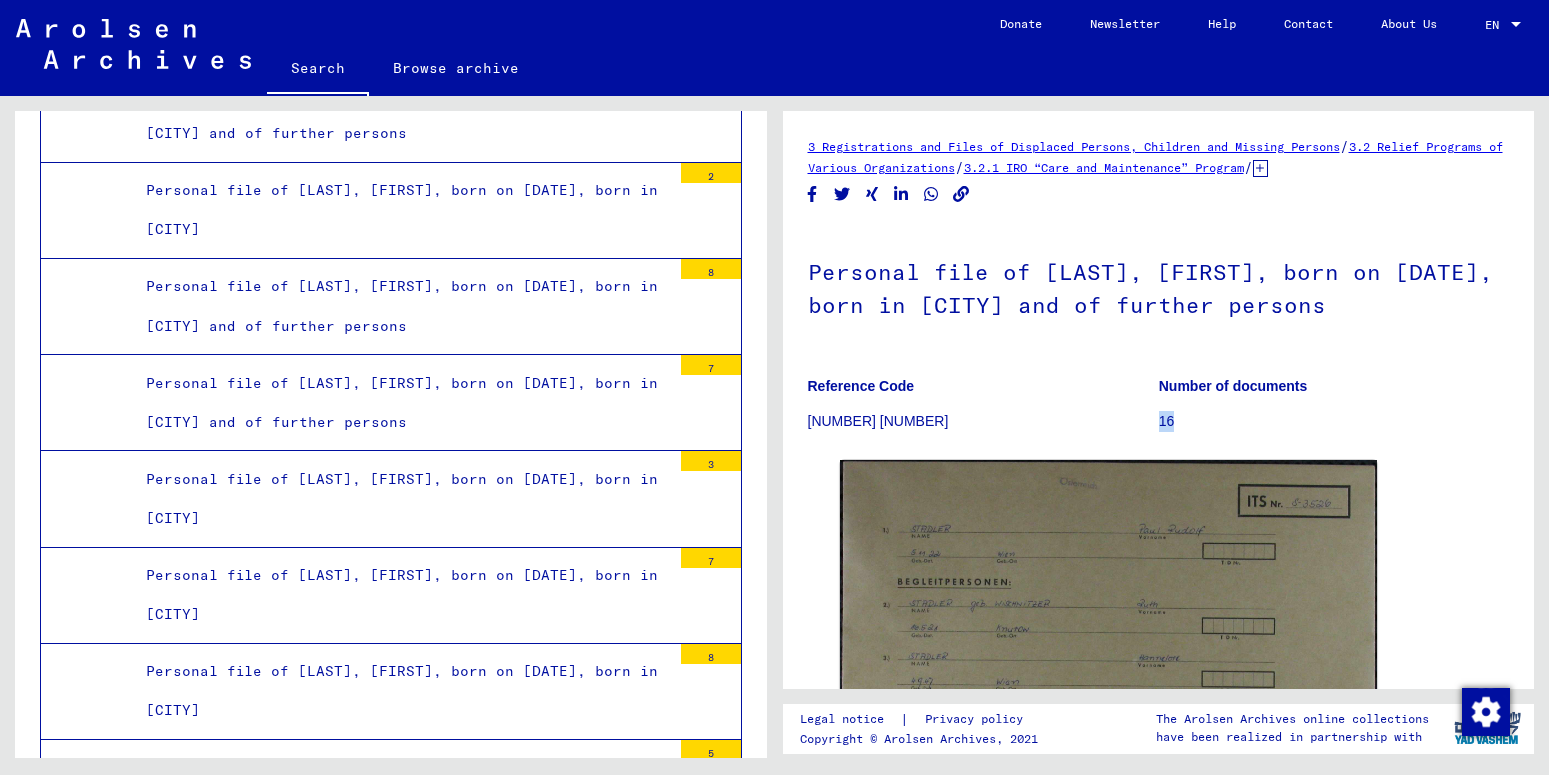 click on "16" 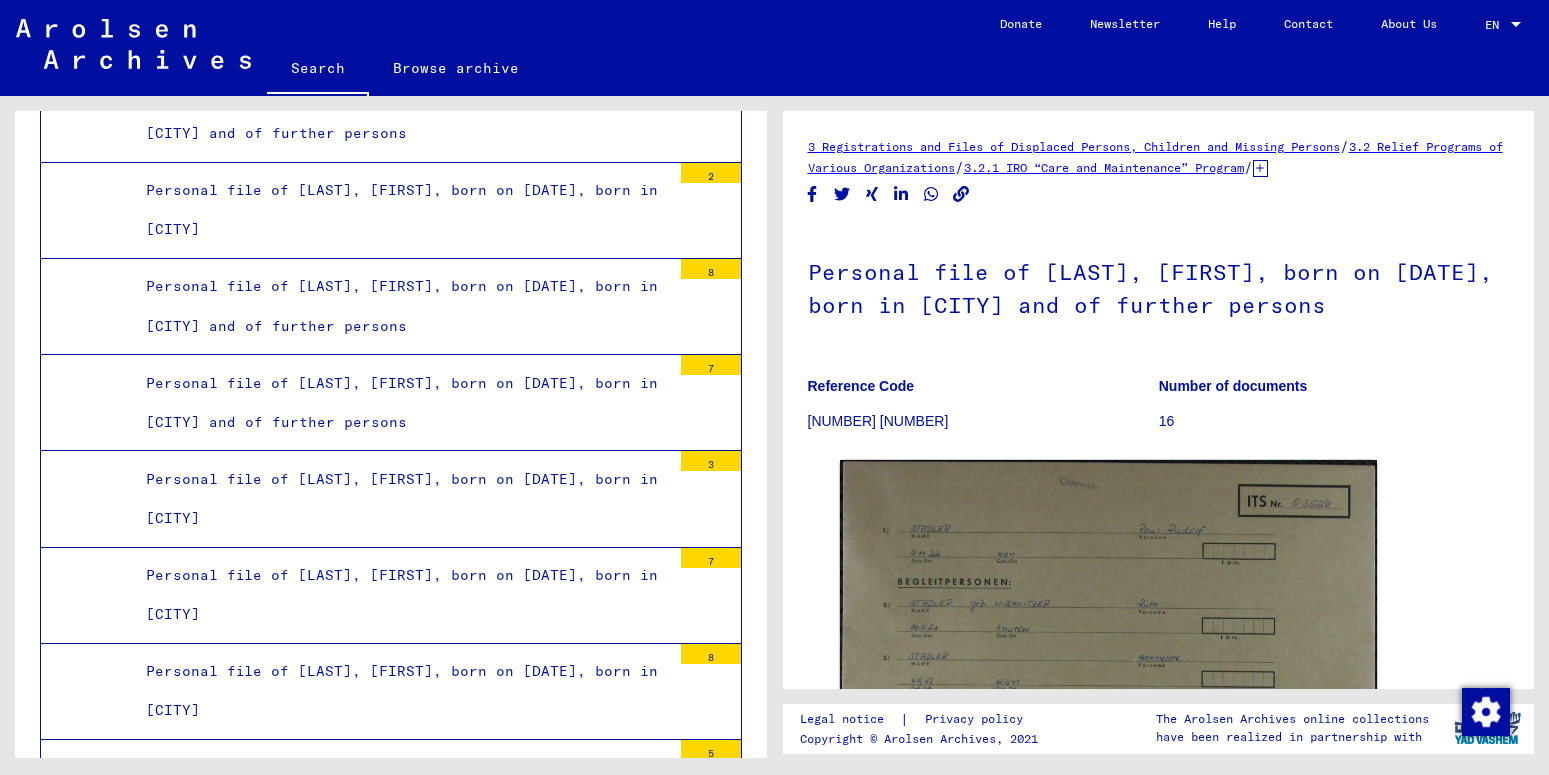 click on "16" 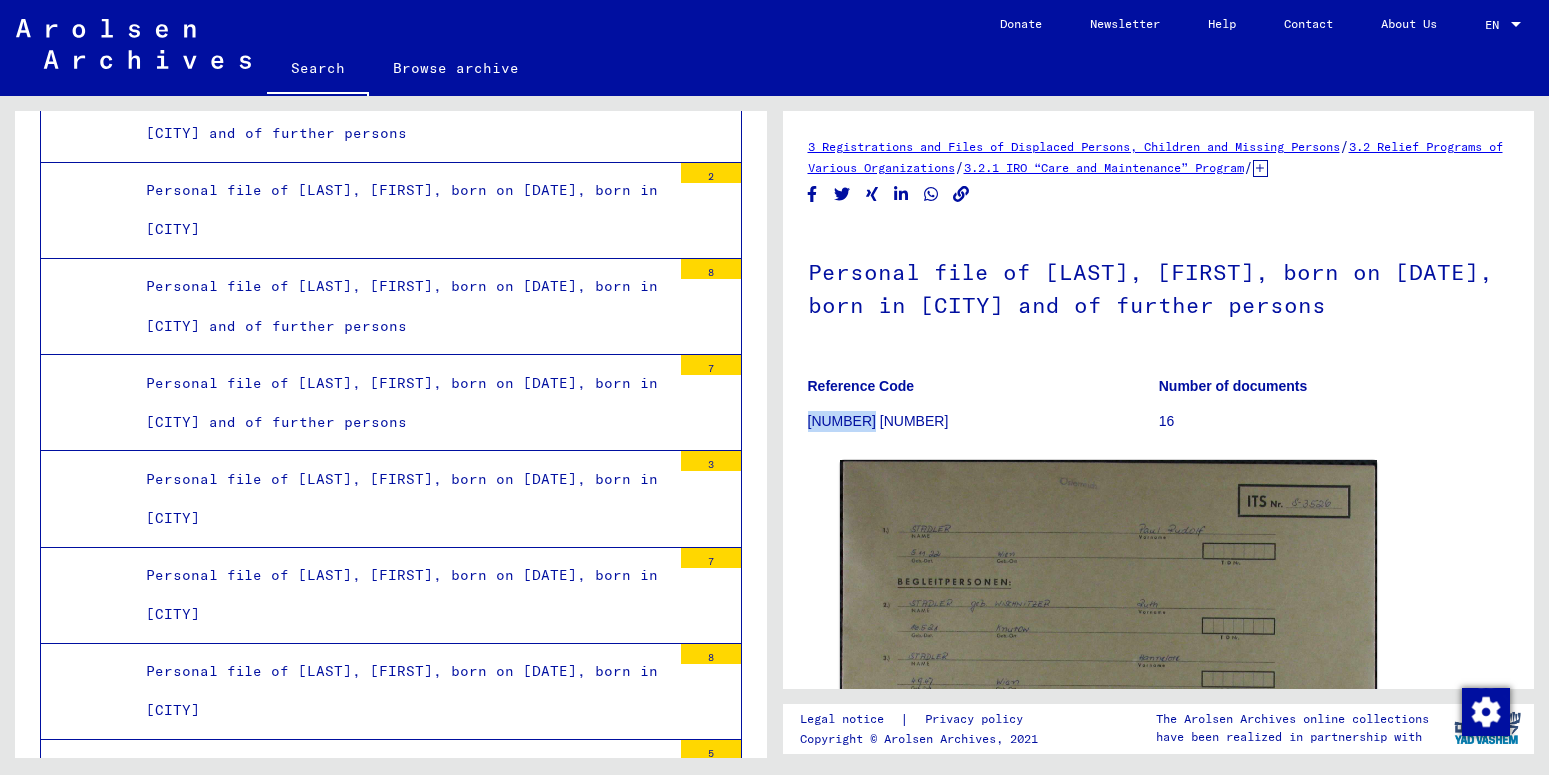 click on "[NUMBER] [NUMBER]" 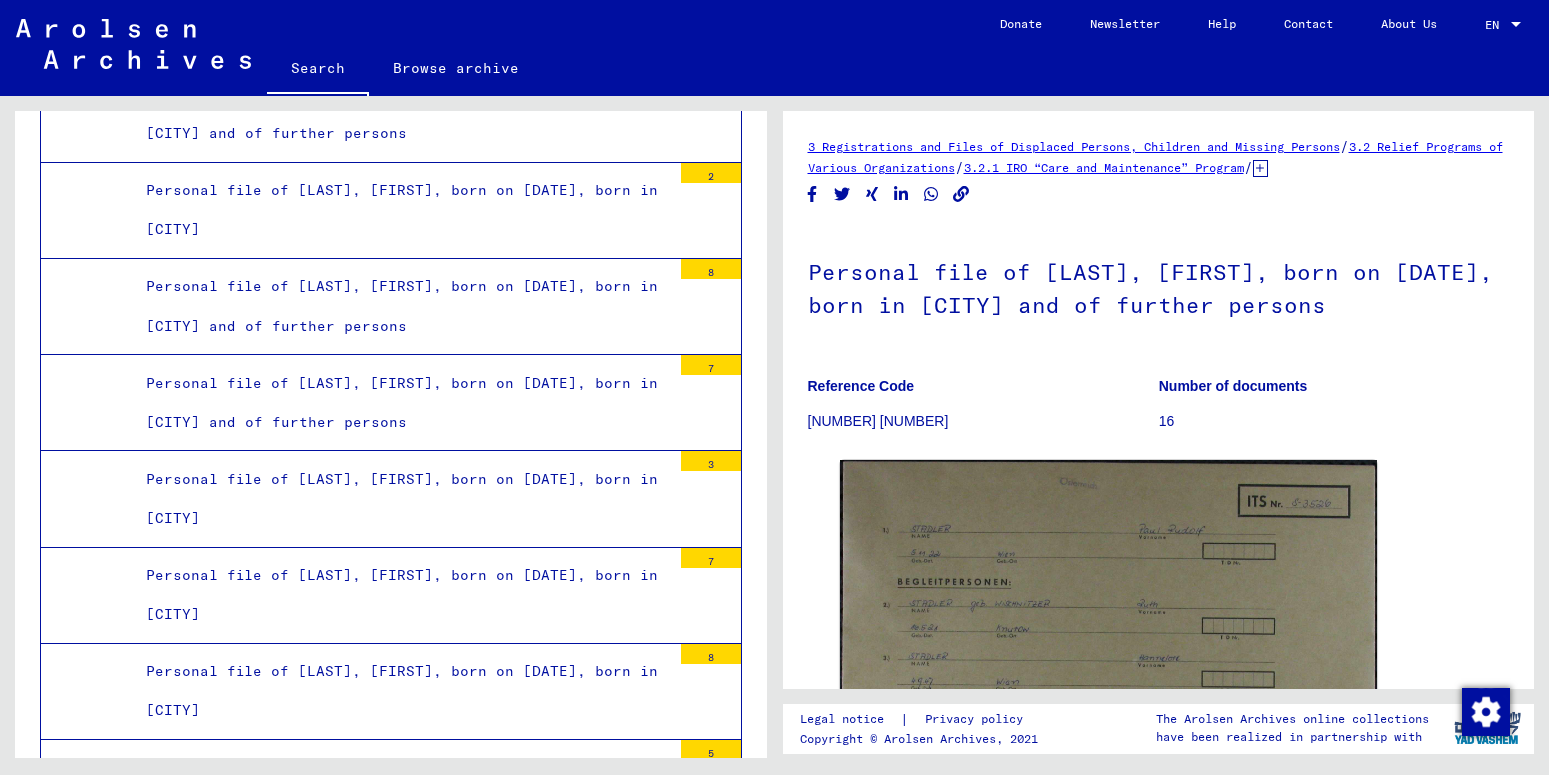 click on "[NUMBER] [NUMBER]" 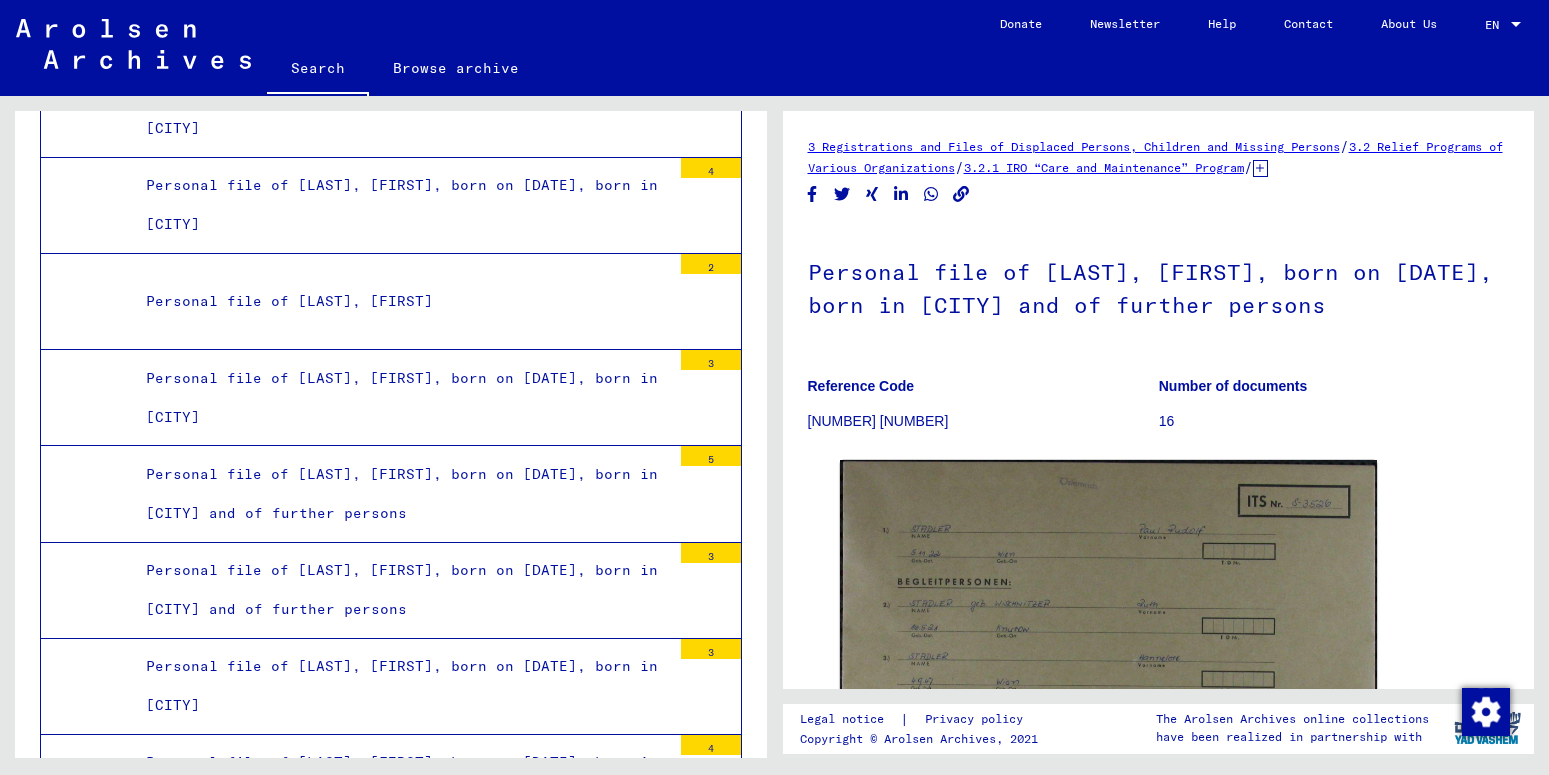 scroll, scrollTop: 29936, scrollLeft: 0, axis: vertical 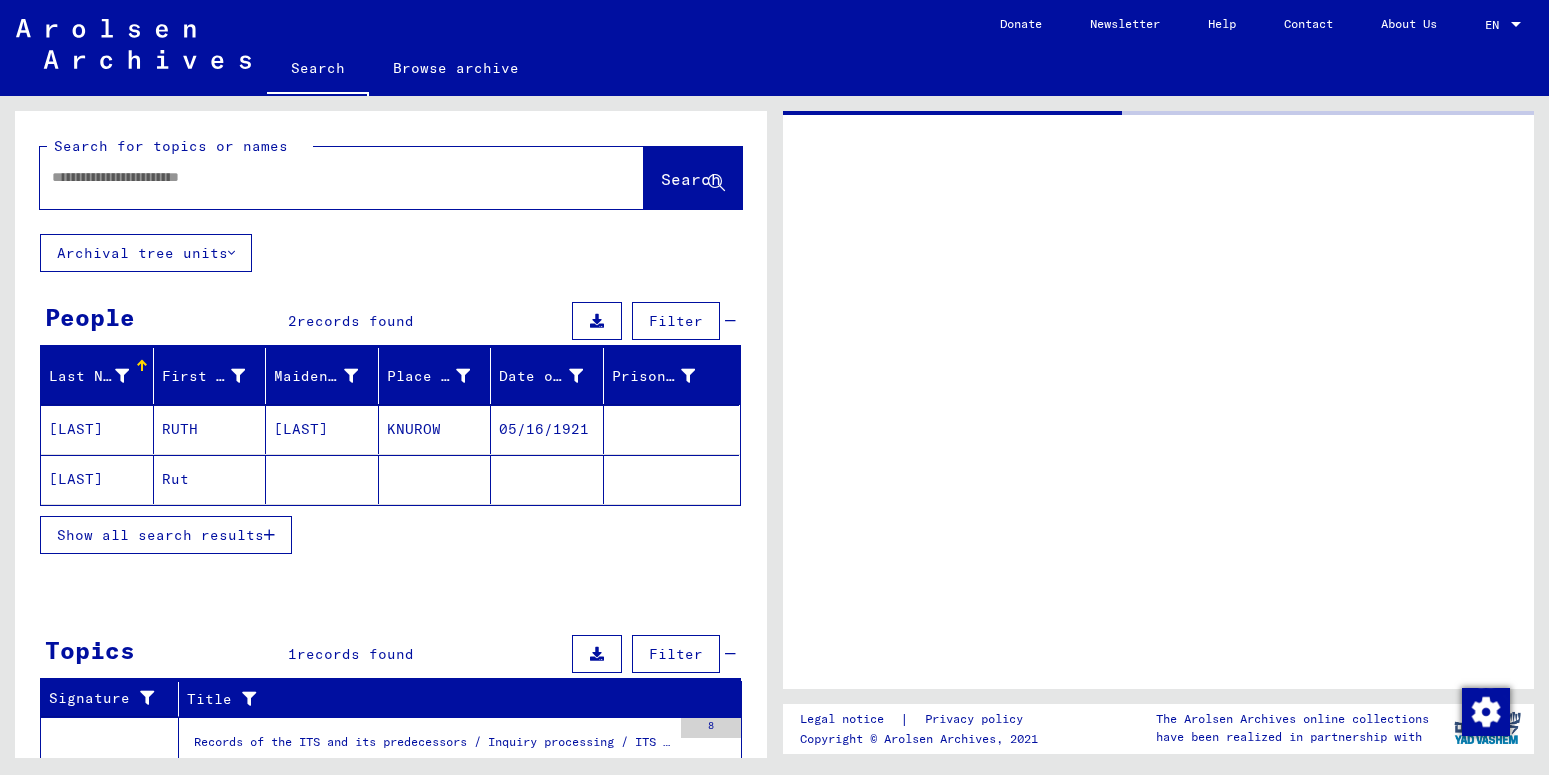 type on "********" 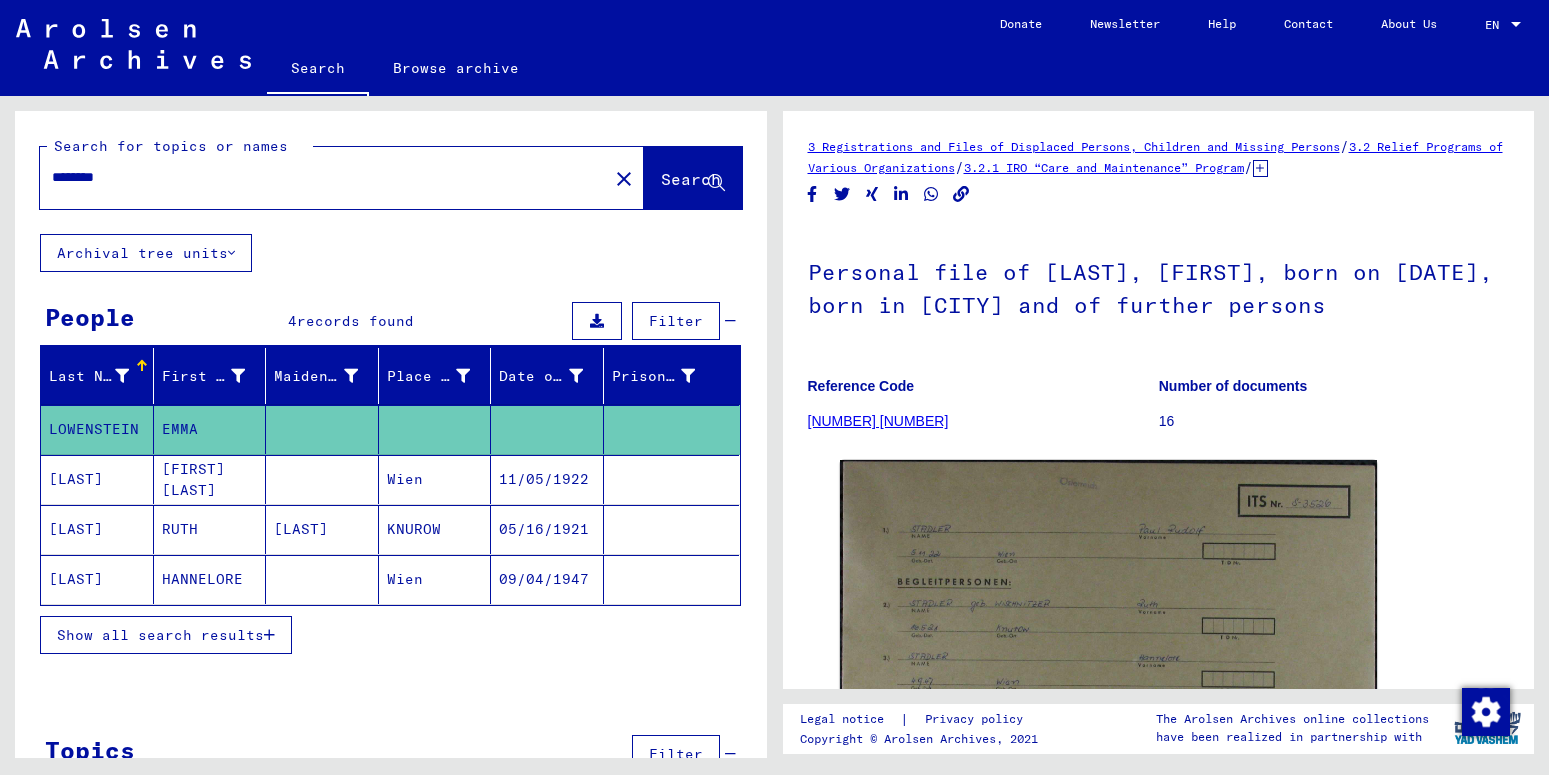 click on "[LAST]" at bounding box center [97, 579] 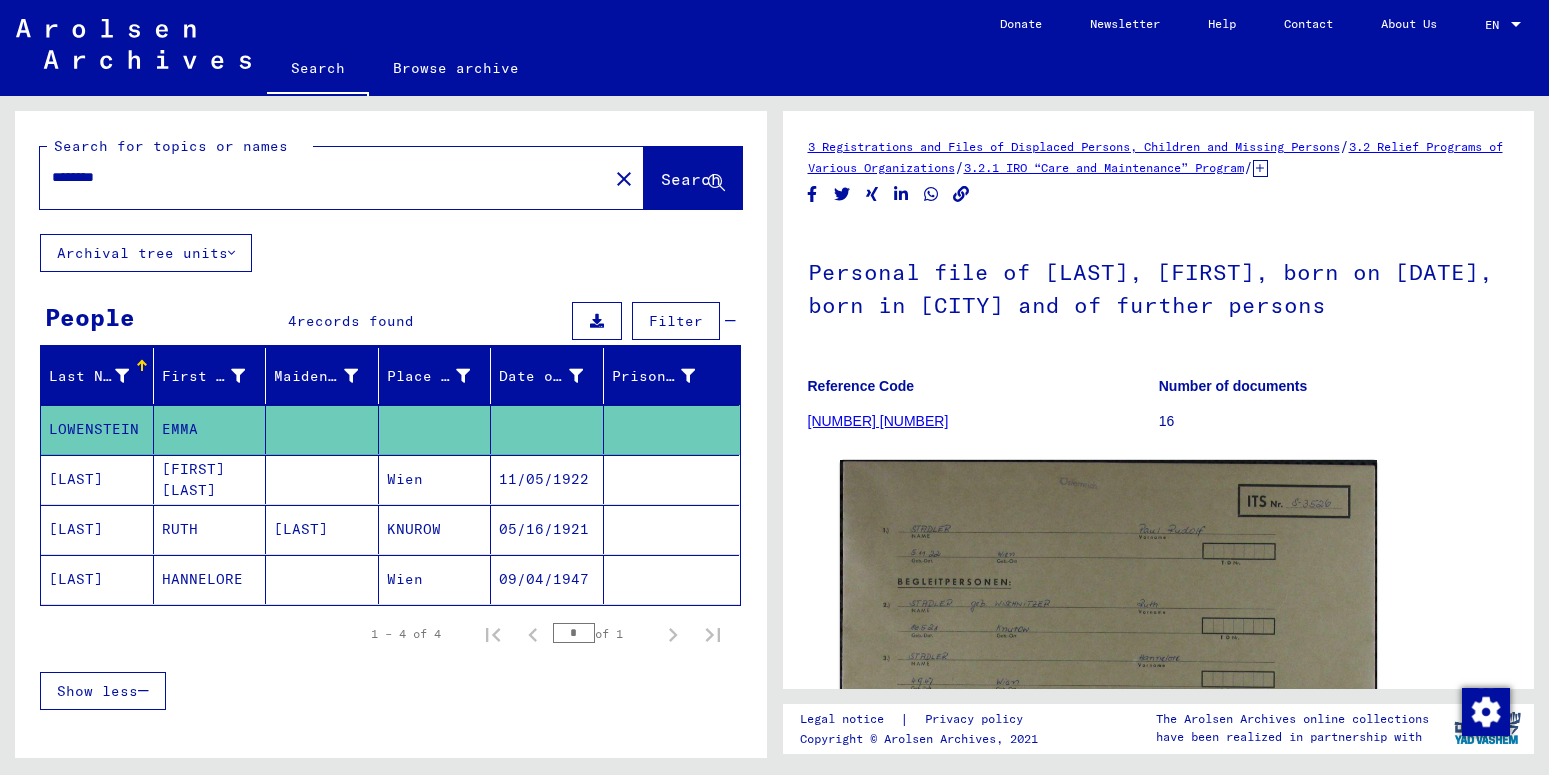 click on "[LAST]" at bounding box center [97, 579] 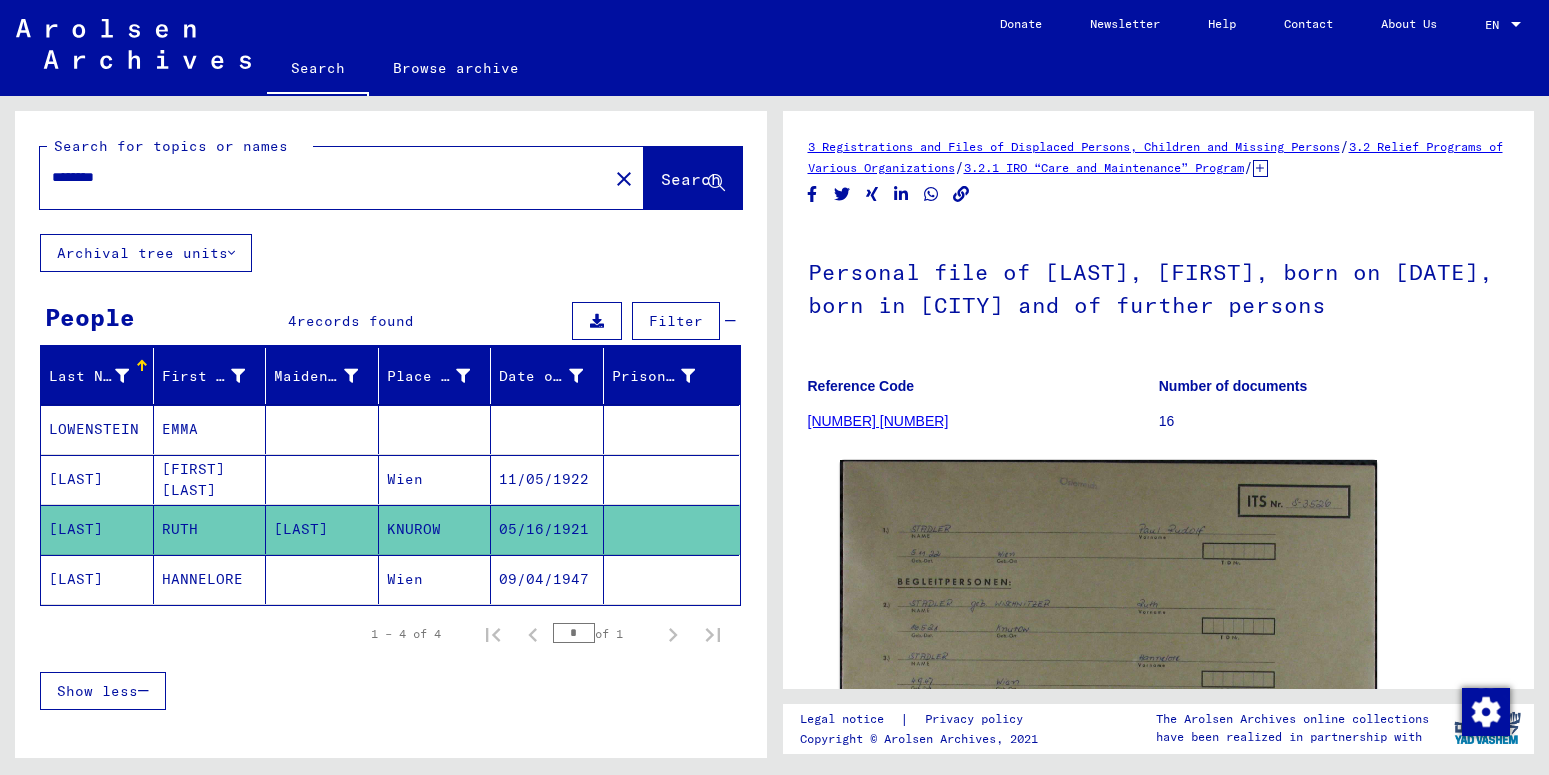 click on "[LAST]" at bounding box center [97, 529] 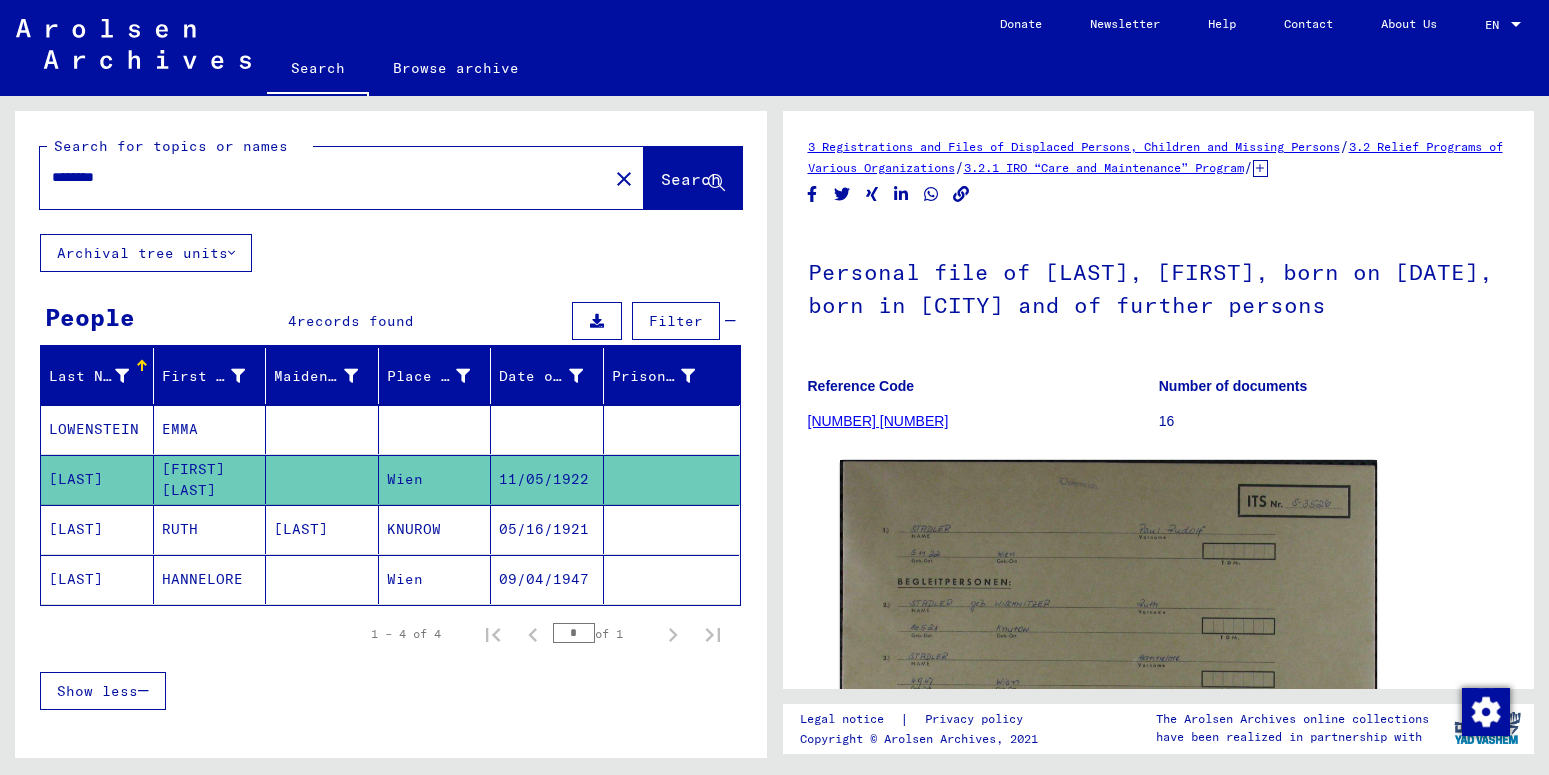 click on "[LAST]" 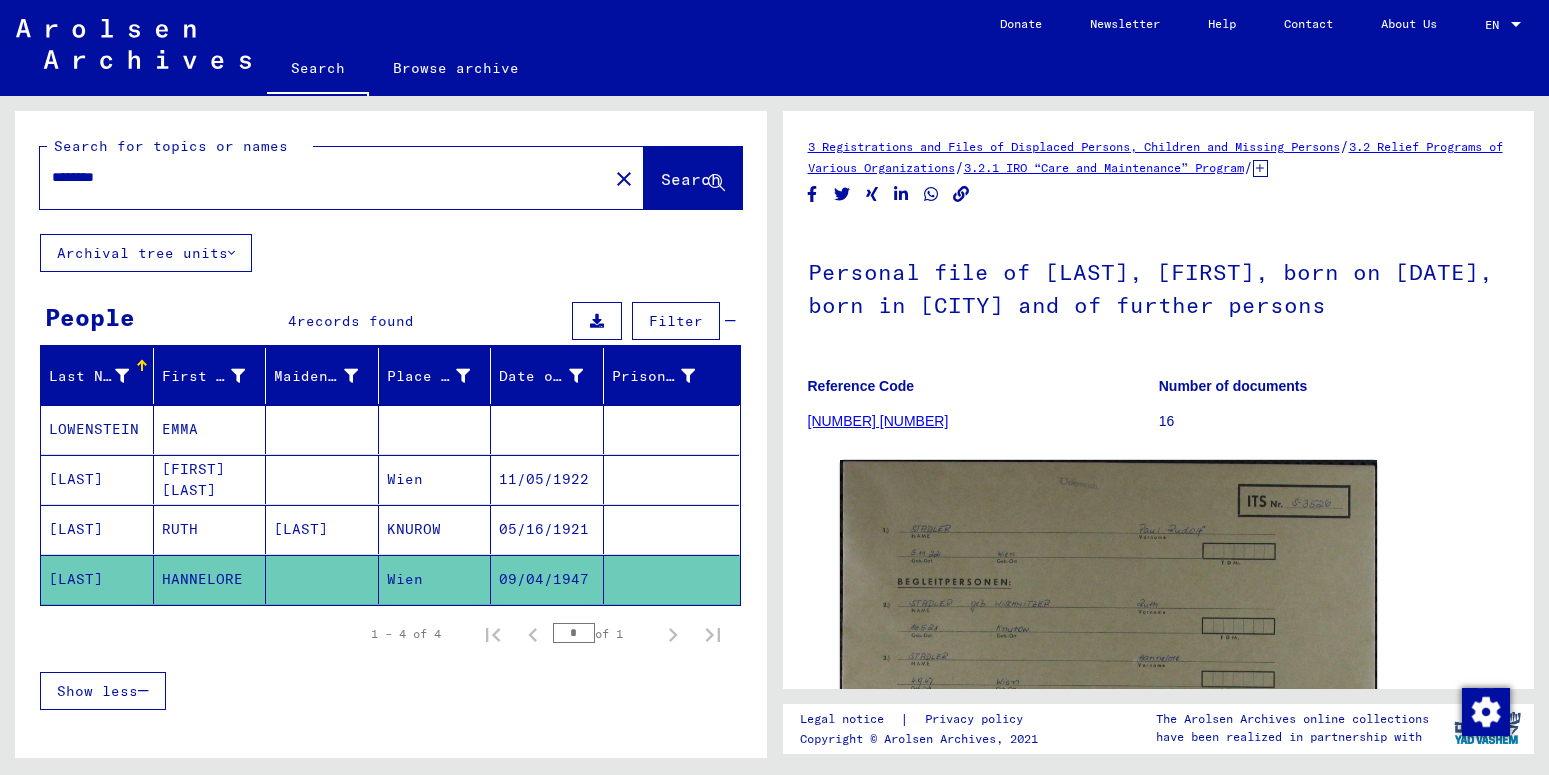 drag, startPoint x: 142, startPoint y: 174, endPoint x: -35, endPoint y: 158, distance: 177.7217 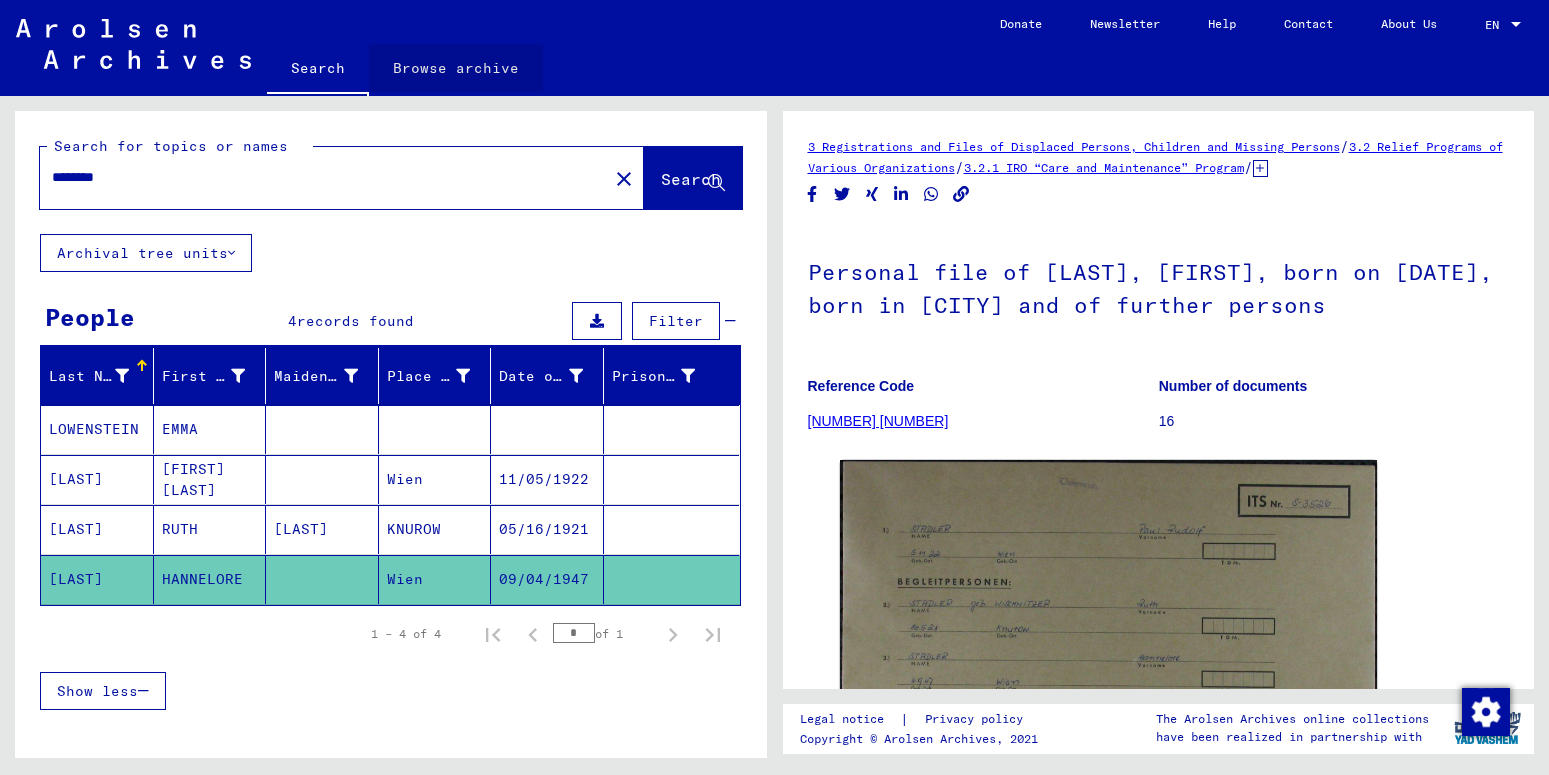 click on "Browse archive" 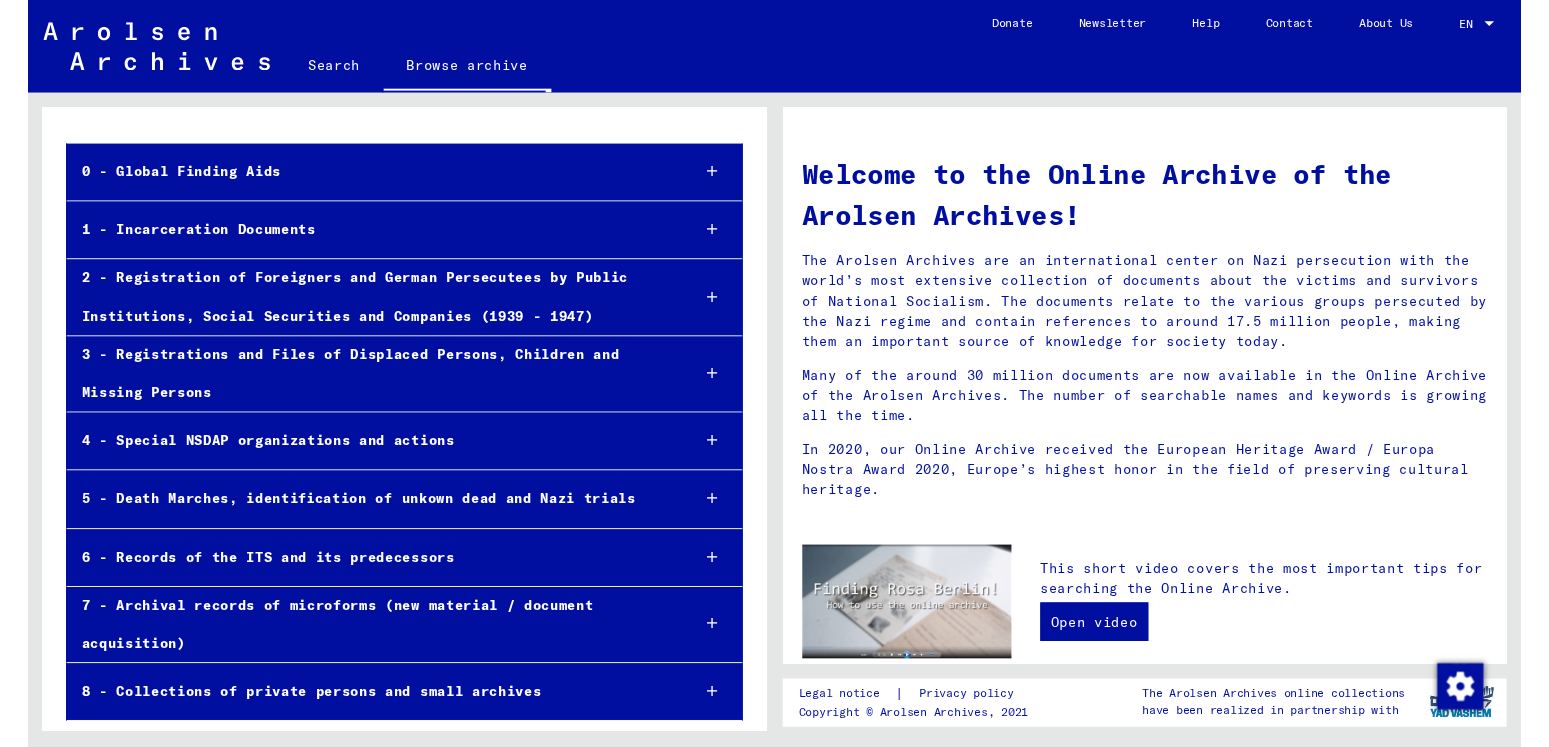 scroll, scrollTop: 0, scrollLeft: 0, axis: both 